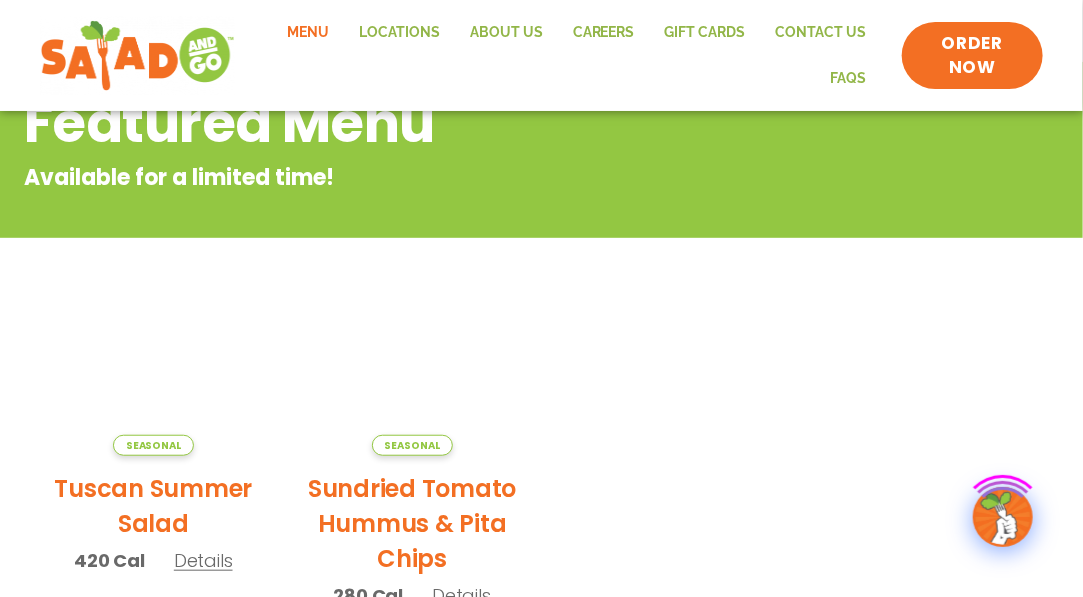 scroll, scrollTop: 276, scrollLeft: 0, axis: vertical 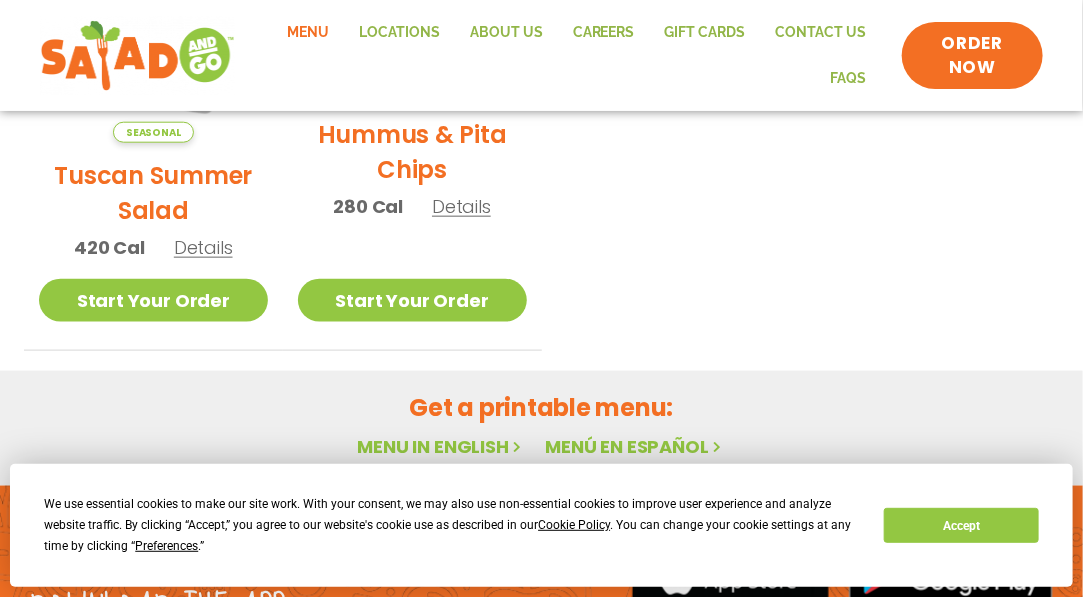 click on "Preferences" at bounding box center [166, 546] 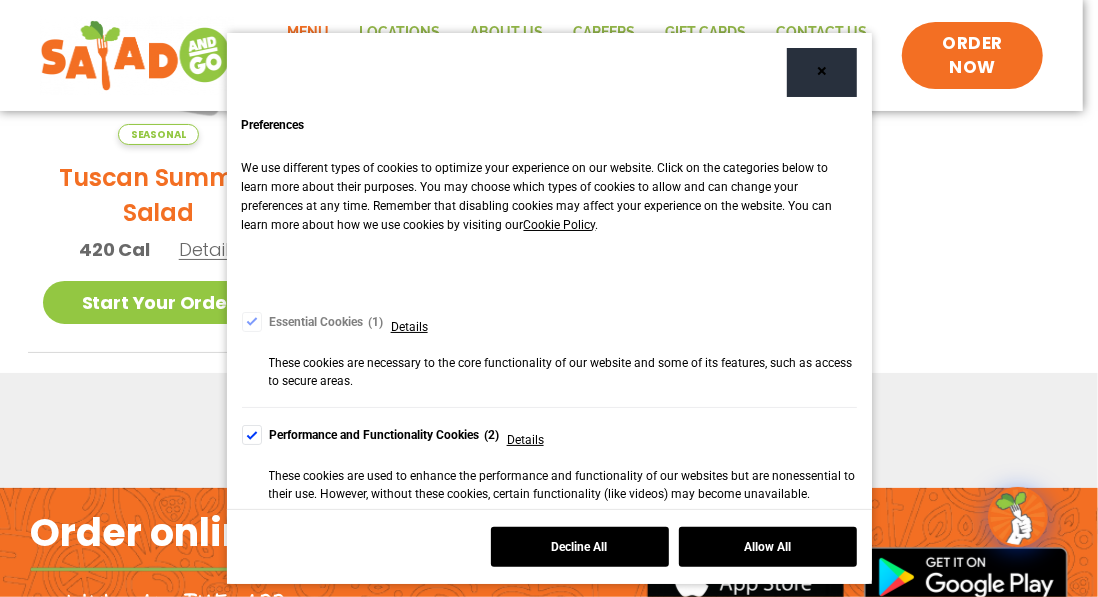 click at bounding box center [252, 435] 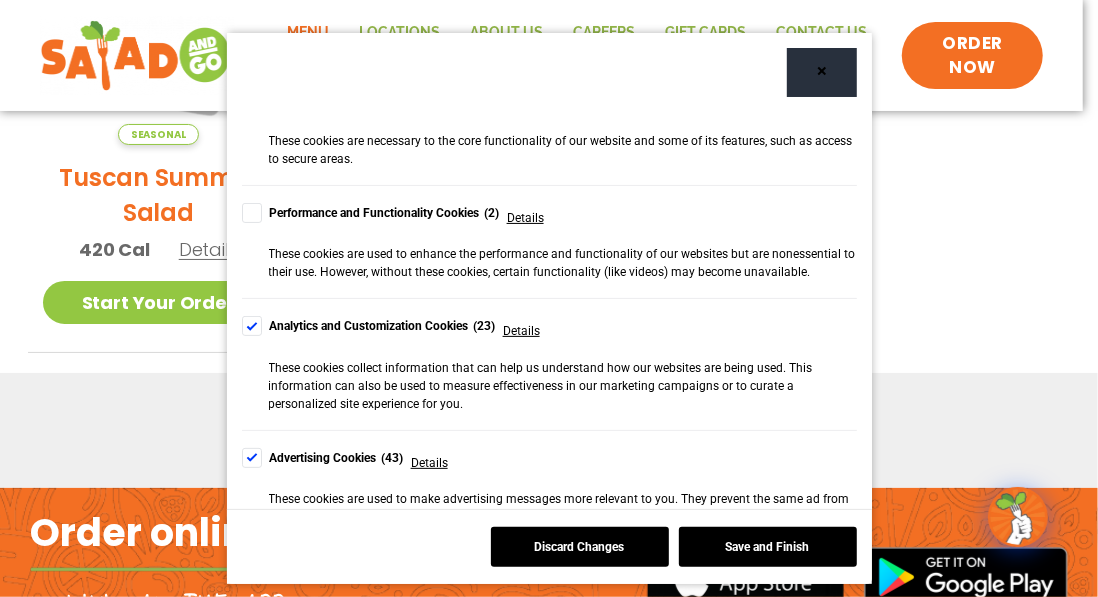 scroll, scrollTop: 229, scrollLeft: 0, axis: vertical 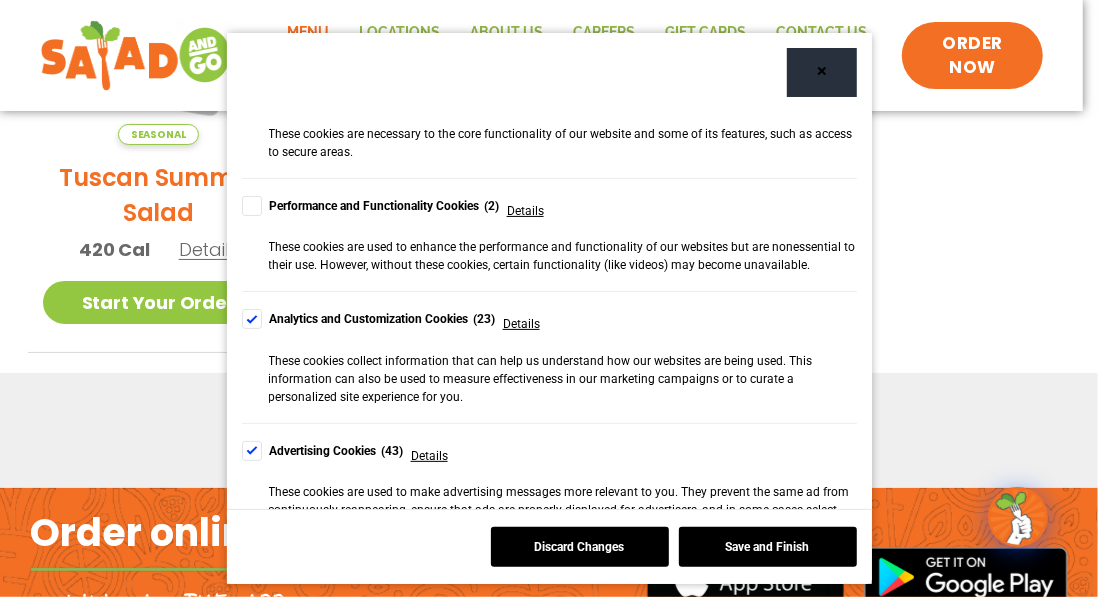 click at bounding box center (252, 319) 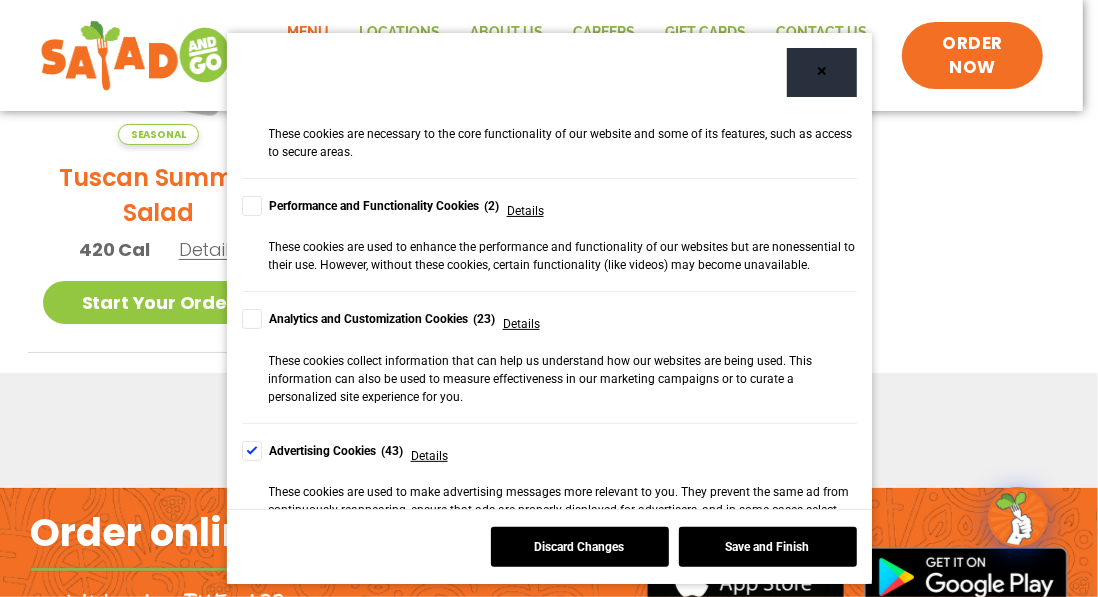 click at bounding box center (252, 451) 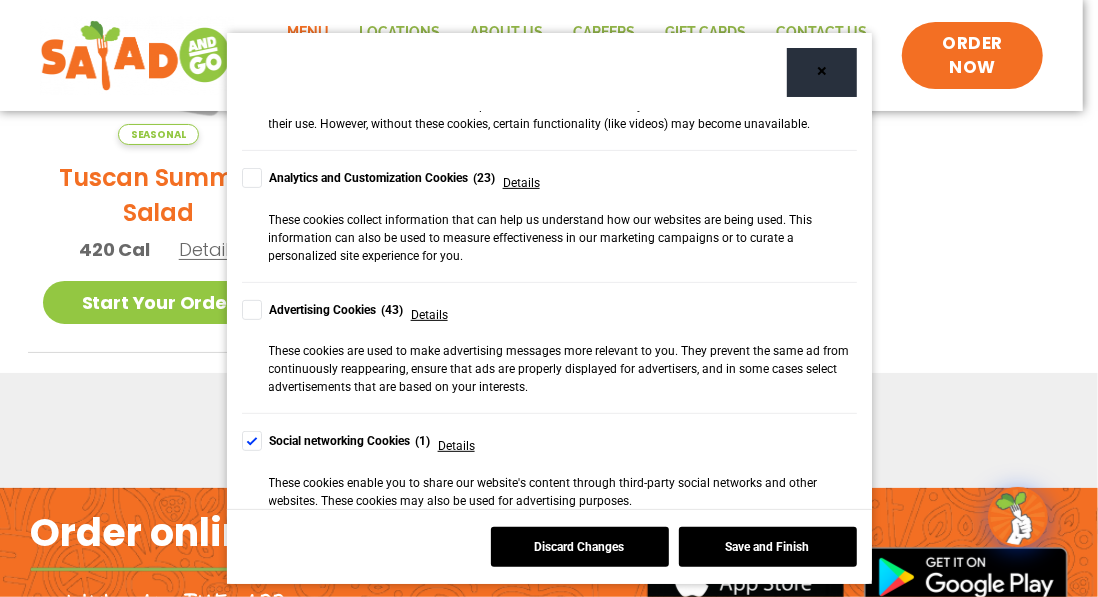 scroll, scrollTop: 497, scrollLeft: 0, axis: vertical 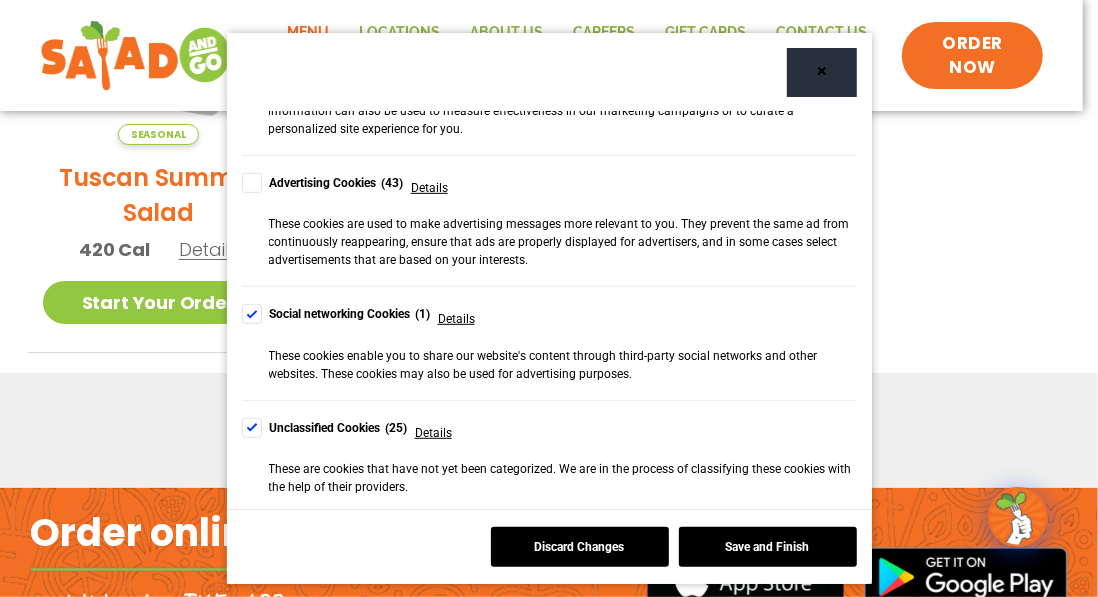 click at bounding box center (252, 314) 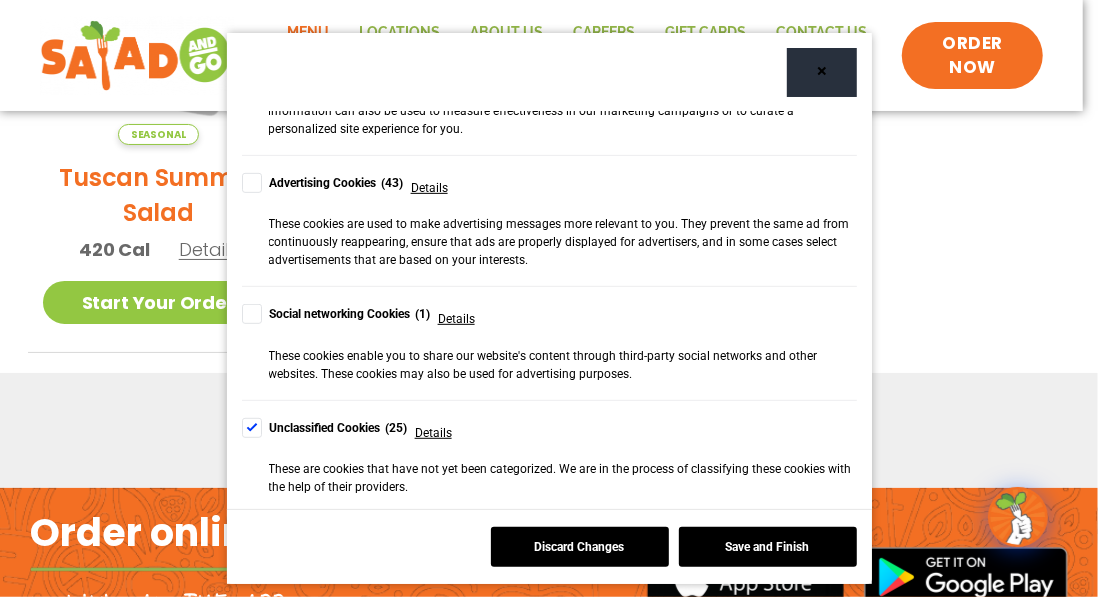 click at bounding box center (252, 428) 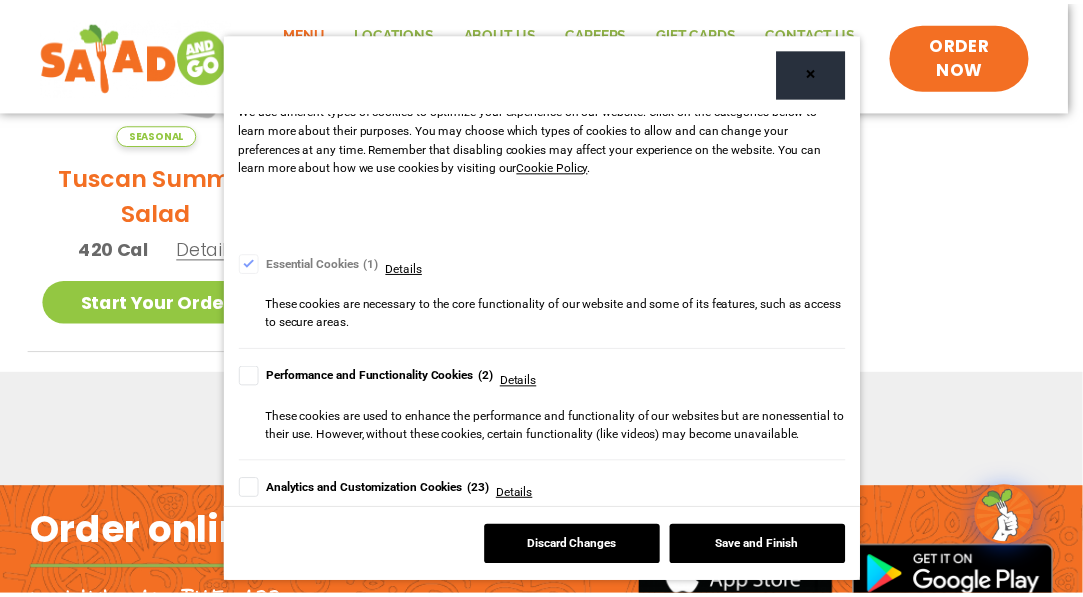 scroll, scrollTop: 57, scrollLeft: 0, axis: vertical 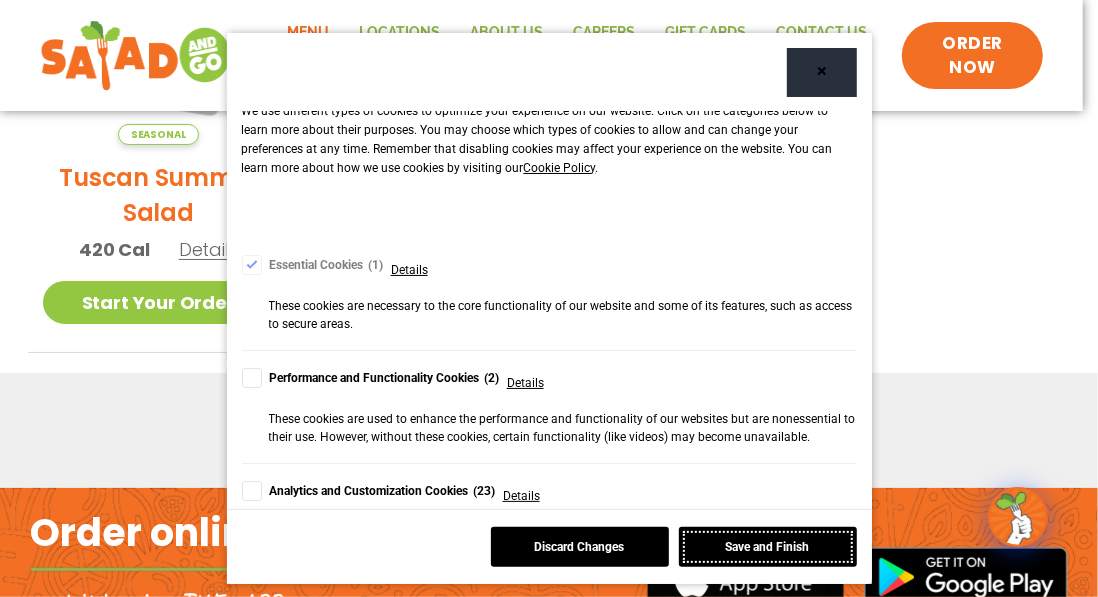 click on "Save and Finish" at bounding box center (768, 547) 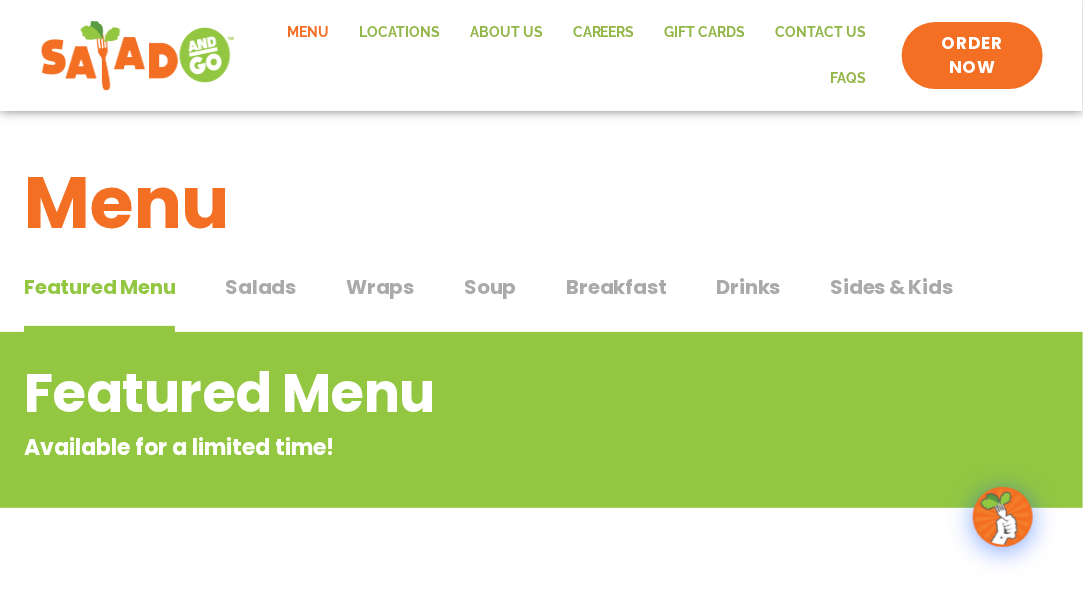 scroll, scrollTop: 1, scrollLeft: 0, axis: vertical 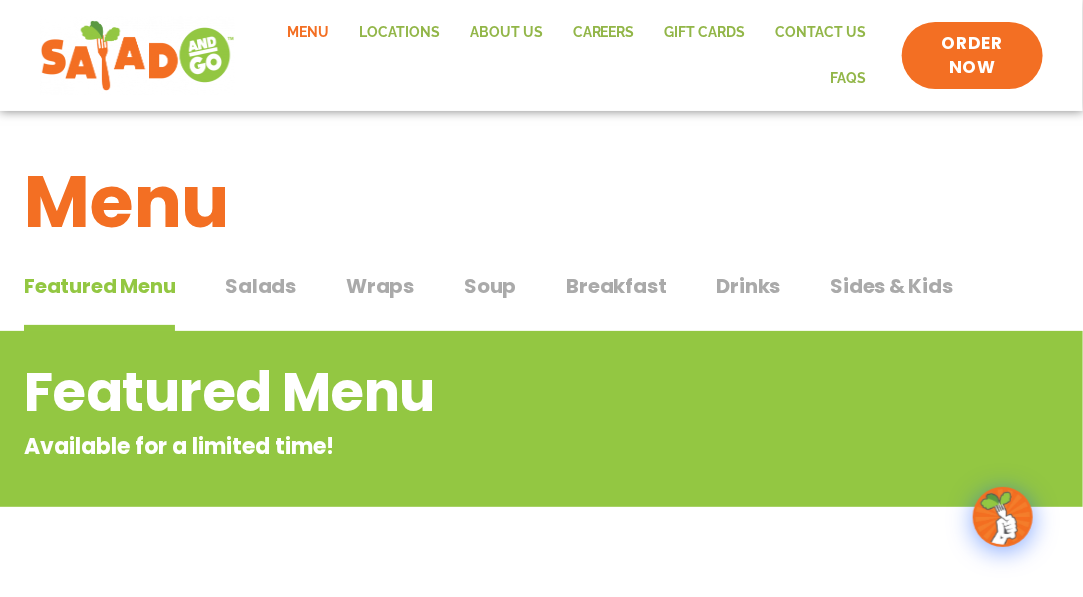 click on "Salads" at bounding box center (260, 286) 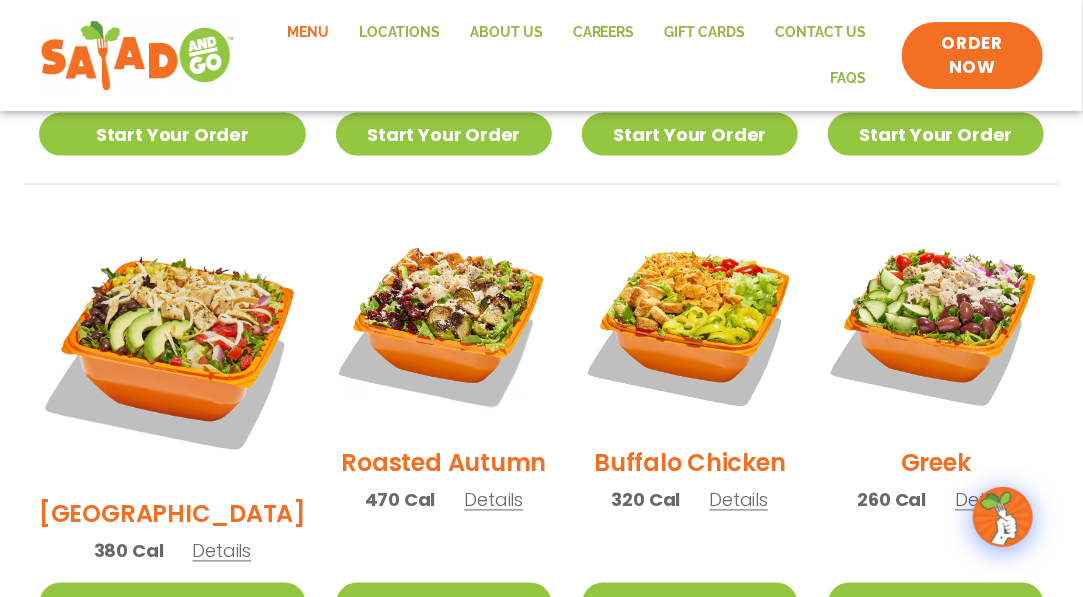 scroll, scrollTop: 964, scrollLeft: 0, axis: vertical 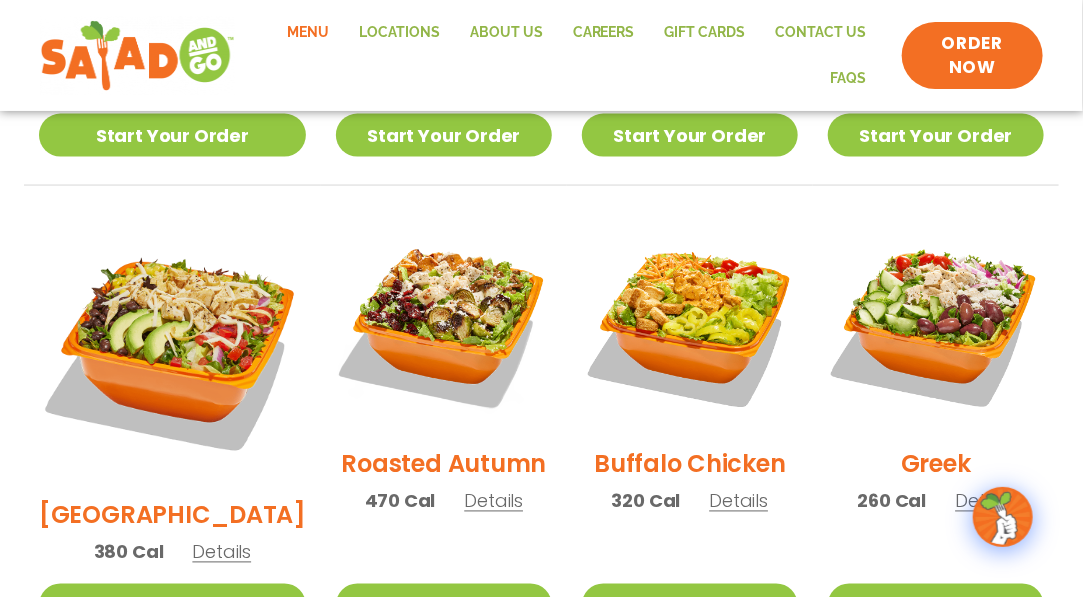 click on "Details" at bounding box center [493, 501] 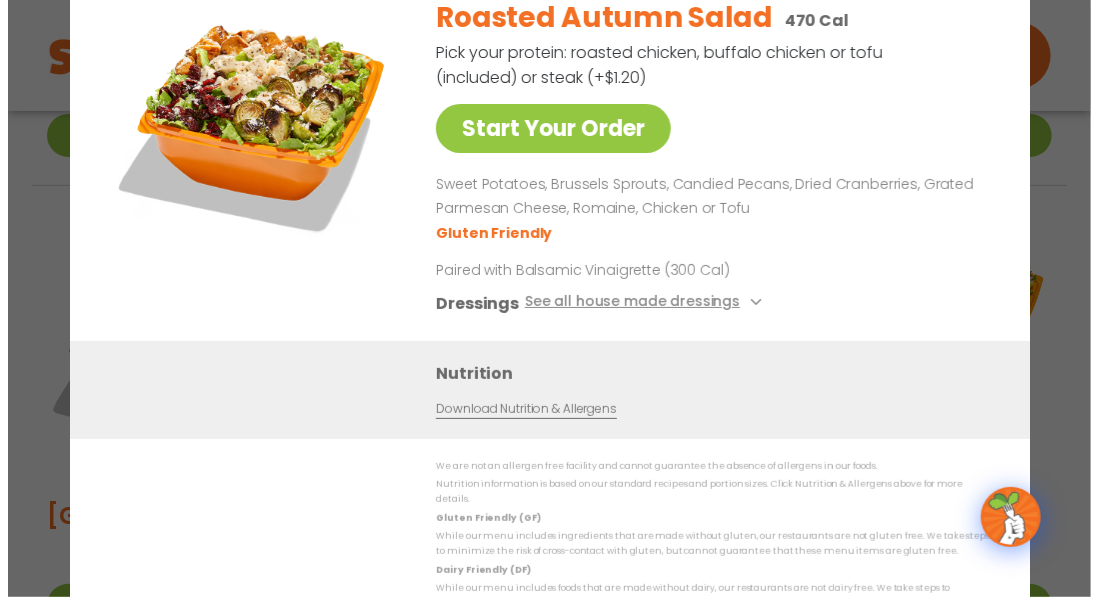 scroll, scrollTop: 965, scrollLeft: 0, axis: vertical 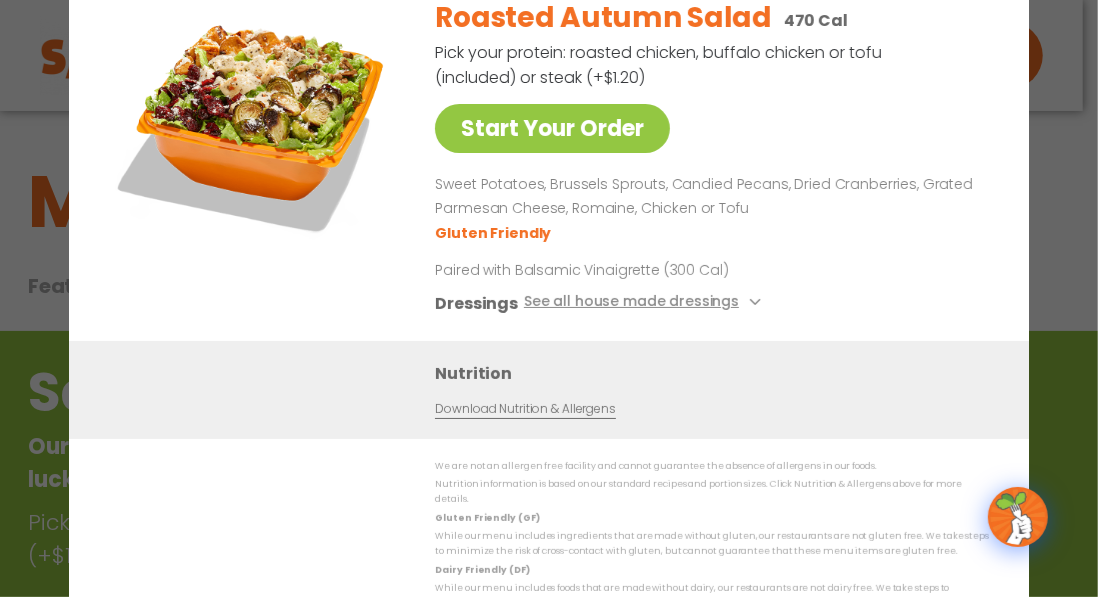 click on "Start Your Order" at bounding box center (254, 161) 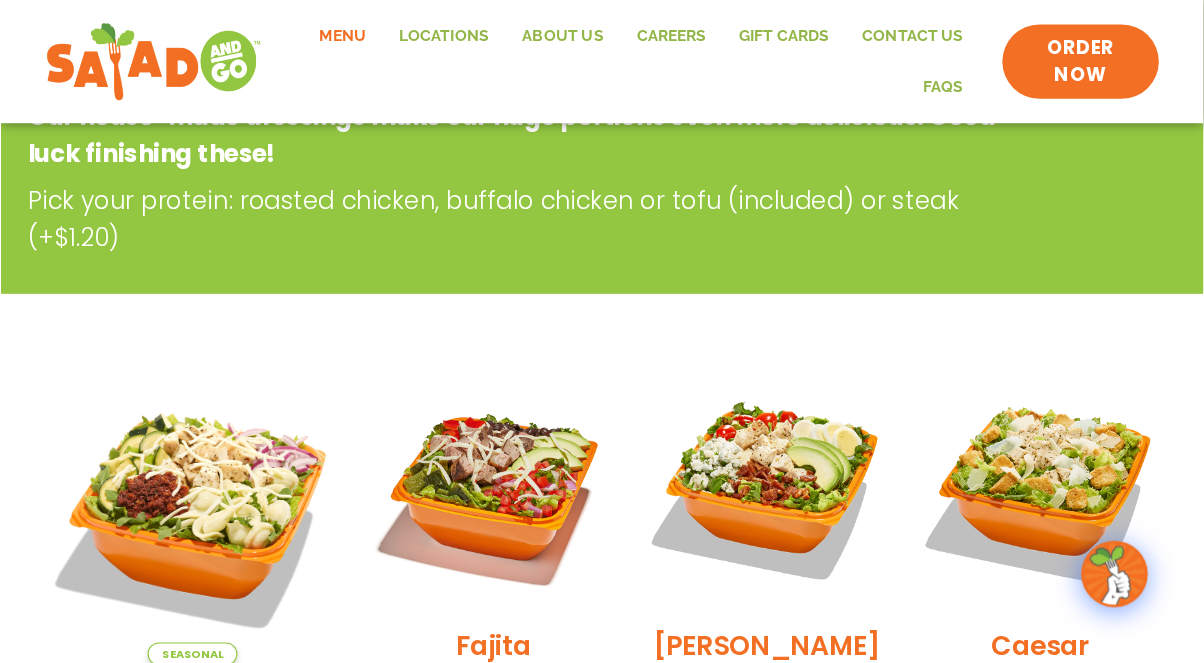 scroll, scrollTop: 342, scrollLeft: 0, axis: vertical 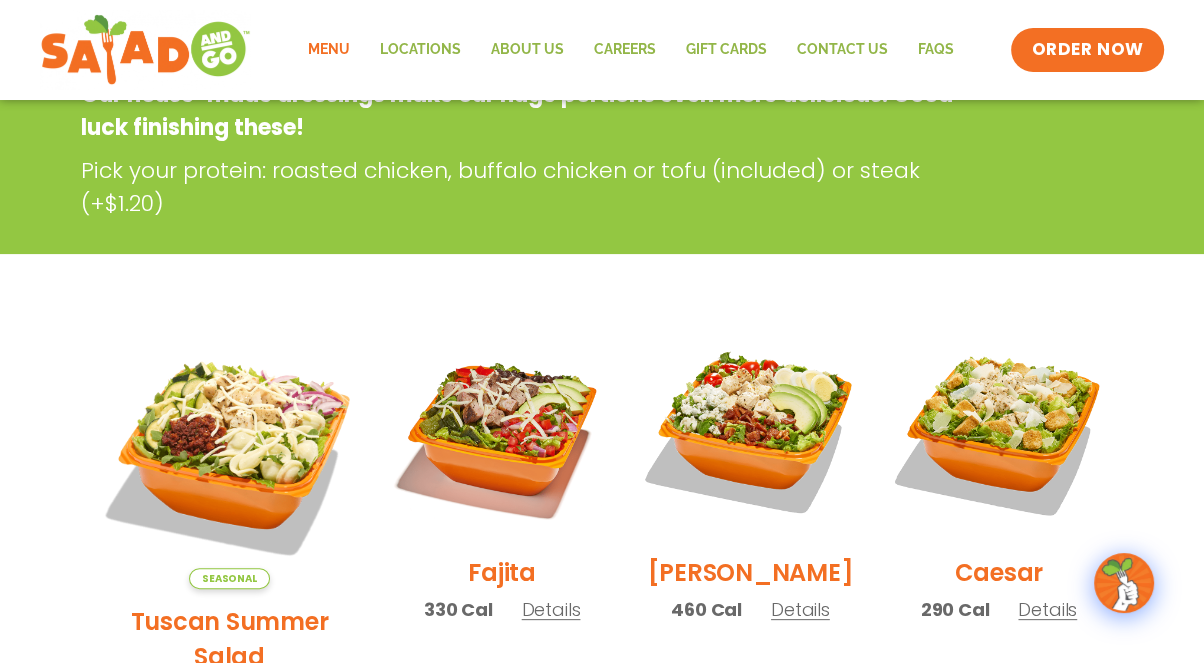drag, startPoint x: 1033, startPoint y: 34, endPoint x: 602, endPoint y: 568, distance: 686.23395 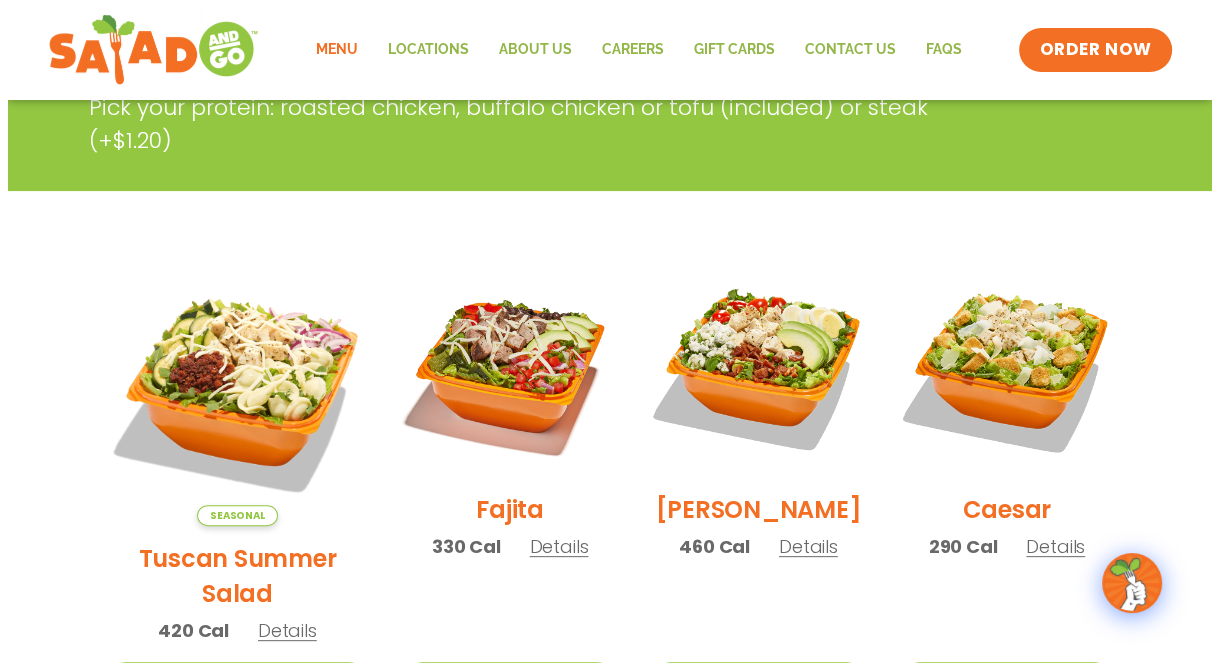 scroll, scrollTop: 403, scrollLeft: 0, axis: vertical 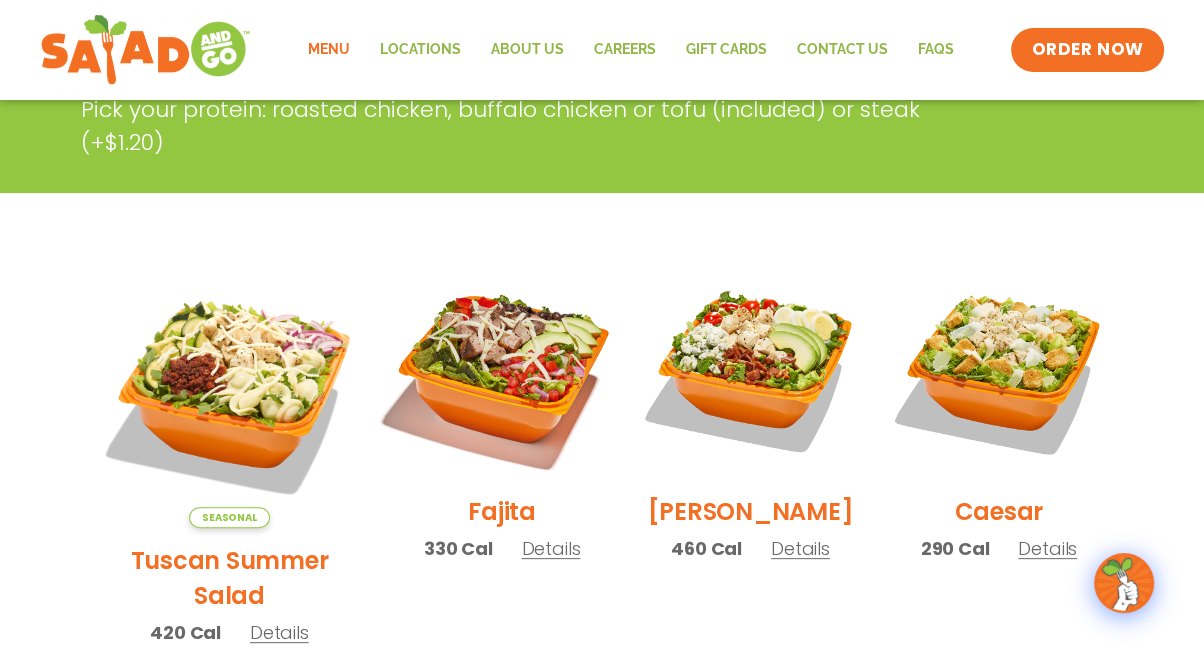 click at bounding box center (502, 370) 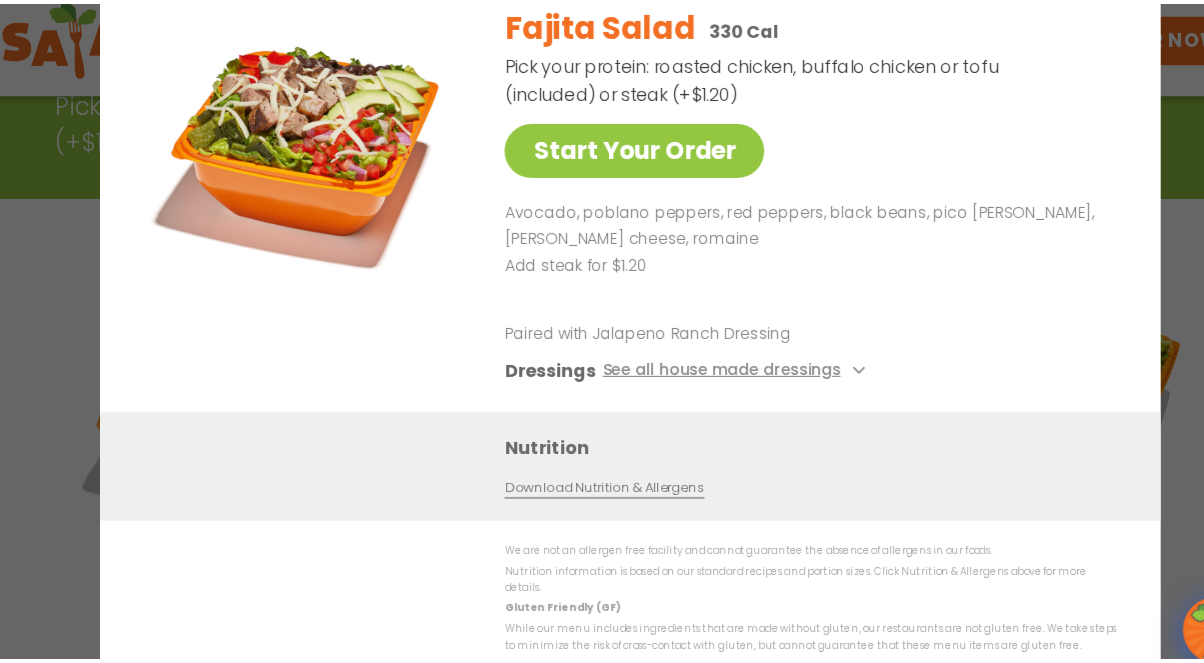 scroll, scrollTop: 403, scrollLeft: 0, axis: vertical 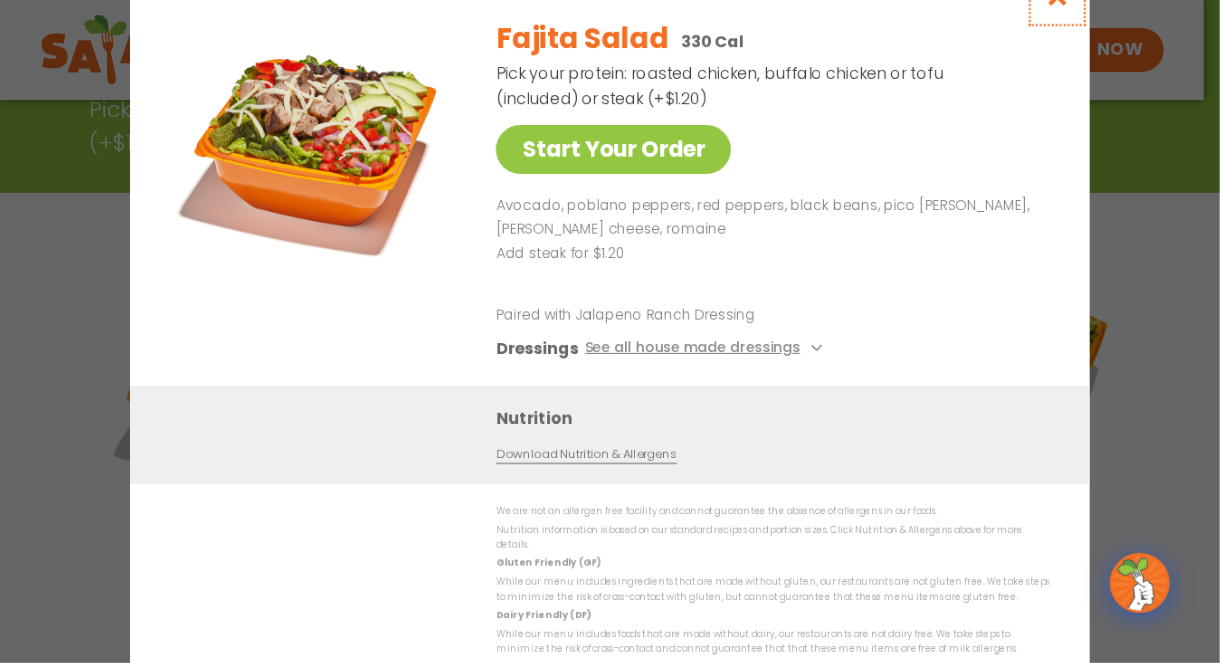 click at bounding box center [1057, -4] 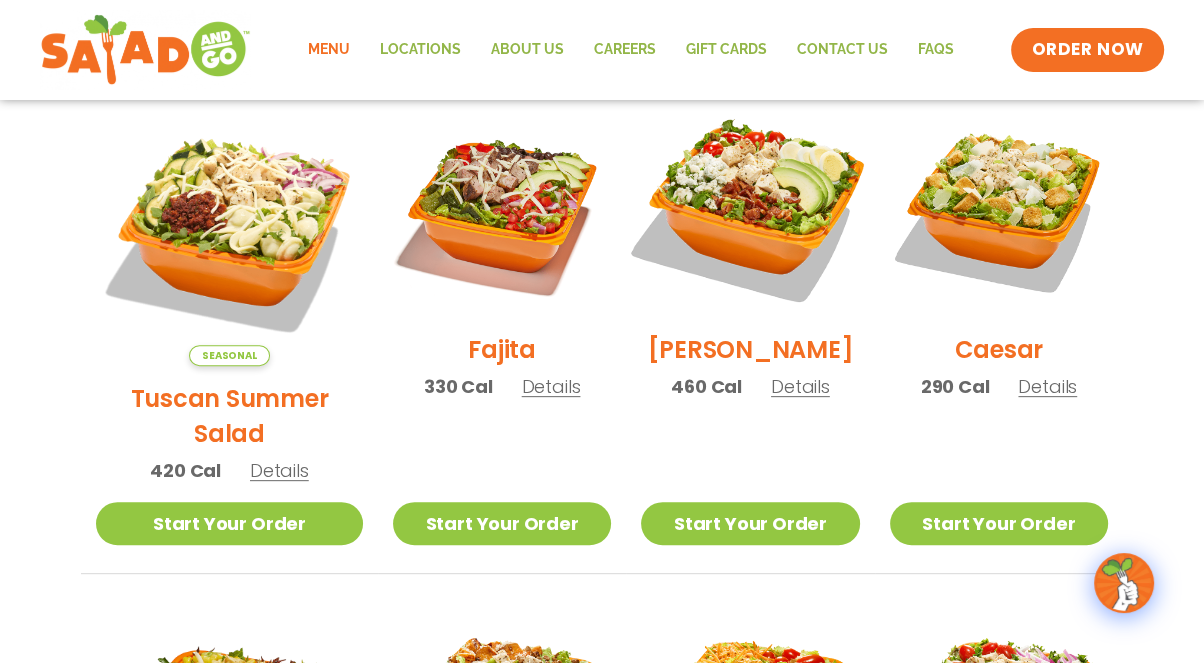scroll, scrollTop: 565, scrollLeft: 0, axis: vertical 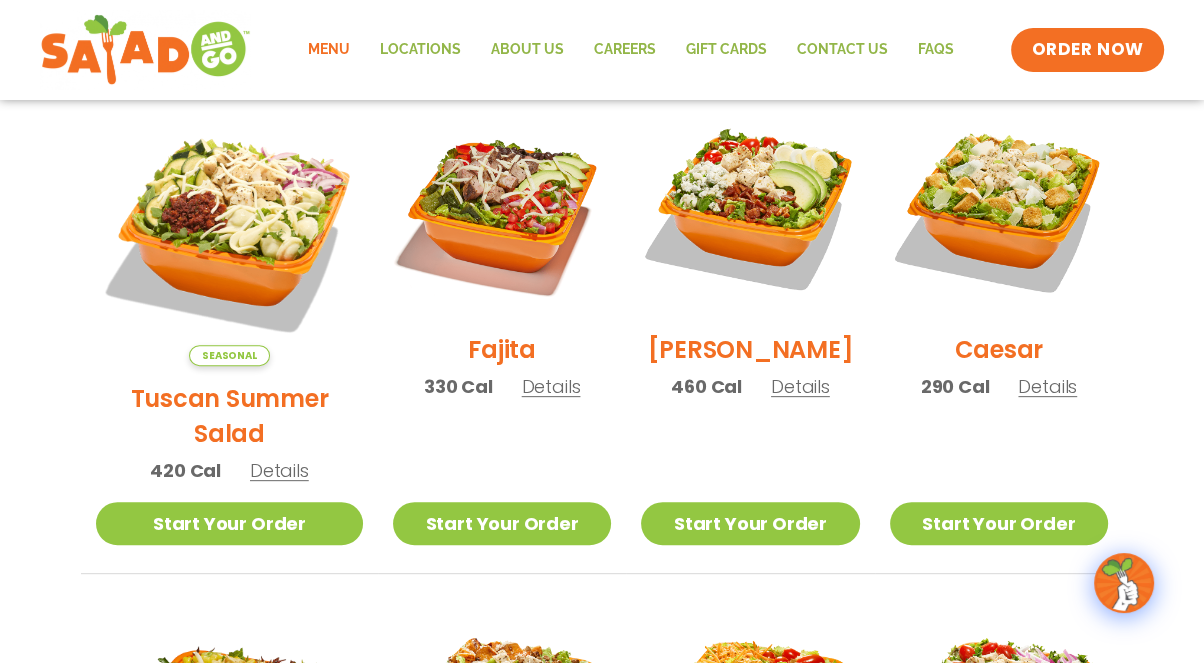 click on "Details" at bounding box center (279, 470) 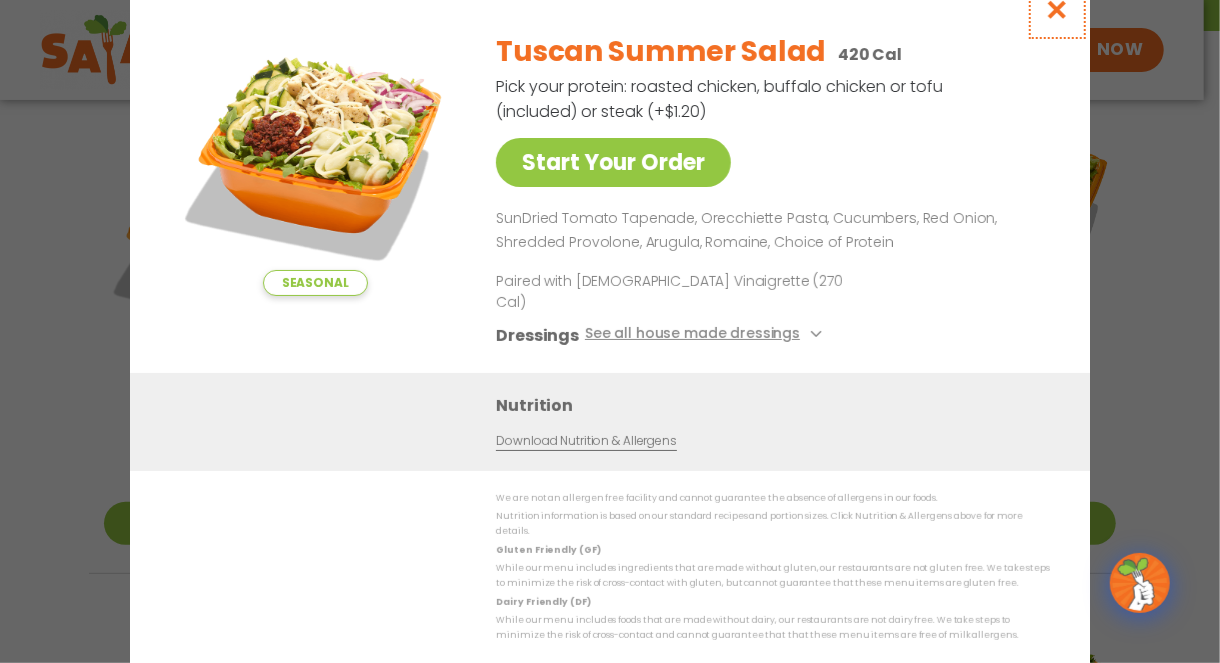 click at bounding box center [1057, 9] 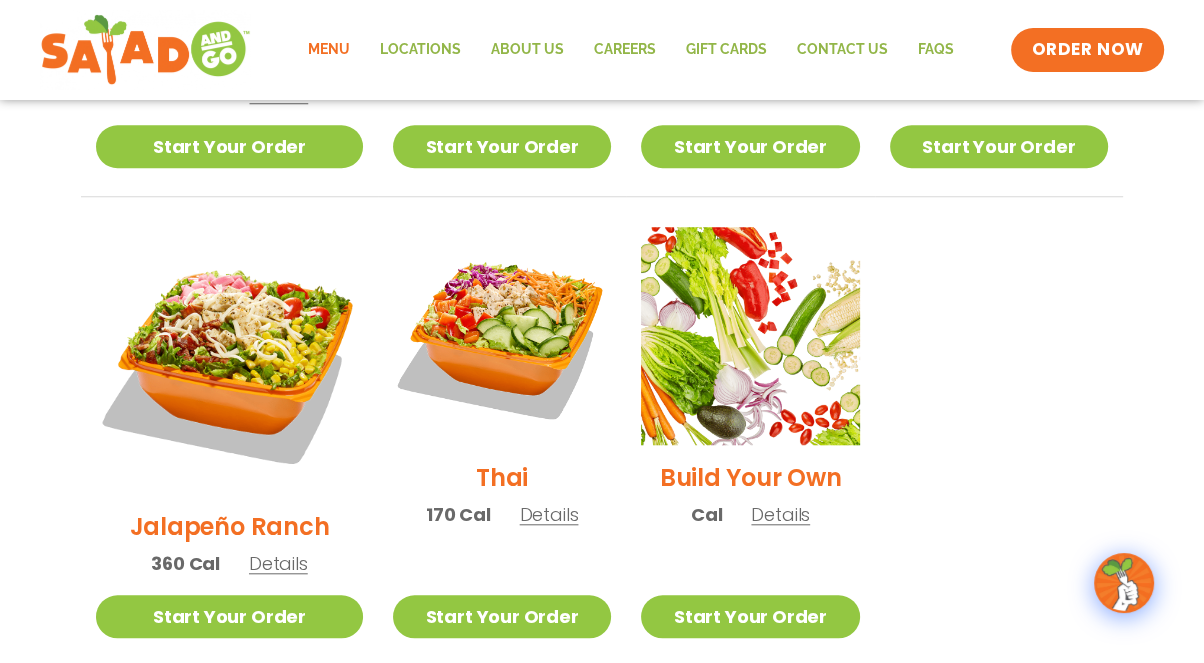 scroll, scrollTop: 1411, scrollLeft: 0, axis: vertical 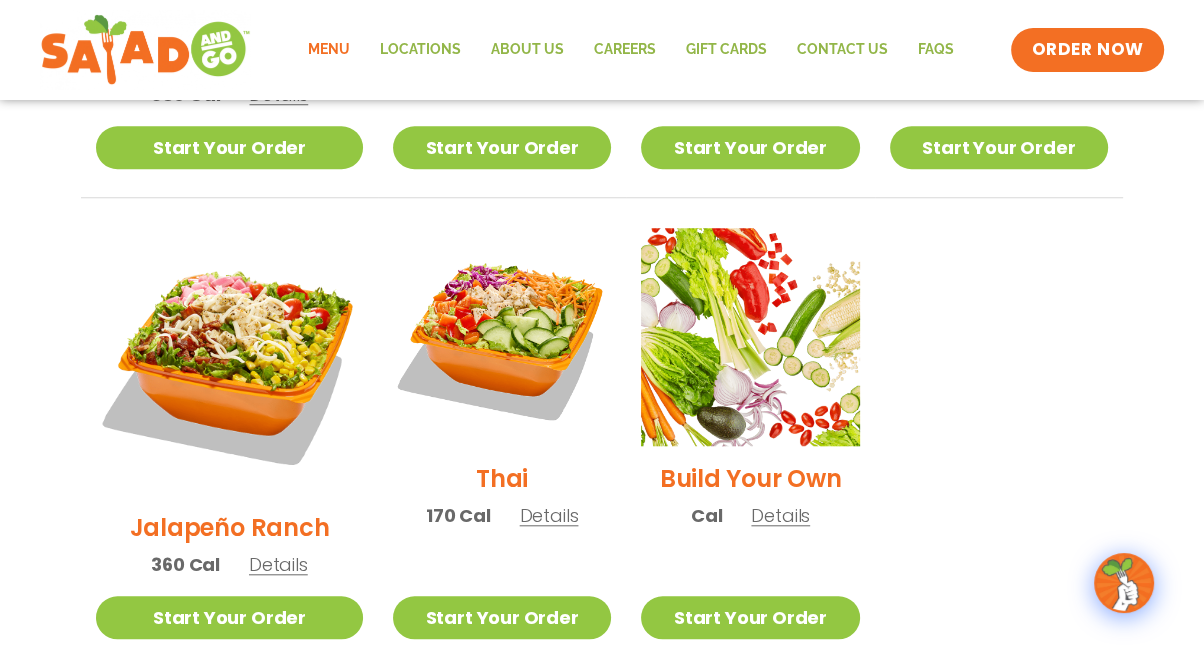 click on "Salads Our house-made dressings make our huge portions even more delicious. Good luck finishing these! Pick your protein: roasted chicken, buffalo chicken or tofu (included) or steak (+$1.20)     Seasonal Tuscan Summer Salad   420 Cal   Details   Start Your Order           Seasonal   Start Your Order Tuscan Summer Salad  420 Cal  Pick your protein: roasted chicken, buffalo chicken or tofu (included) or steak (+$1.20)   Start Your Order SunDried Tomato Tapenade, Orecchiette Pasta, Cucumbers, Red Onion, Shredded Provolone, Arugula, Romaine, Choice of Protein Paired with Italian Vinaigrette (270 Cal) Dressings   See all house made dressings    Italian Vinaigrette   Balsamic Vinaigrette GF DF V   BBQ Ranch [PERSON_NAME] GF   Creamy Blue Cheese GF   Creamy Greek GF   Jalapeño Ranch GF   Ranch GF   Thai Peanut GF DF Nutrition   Download Nutrition & Allergens We are not an allergen free facility and cannot guarantee the absence of allergens in our foods. Gluten Friendly (GF) Dairy Friendly (DF)   Fajita   330 Cal" at bounding box center [602, -211] 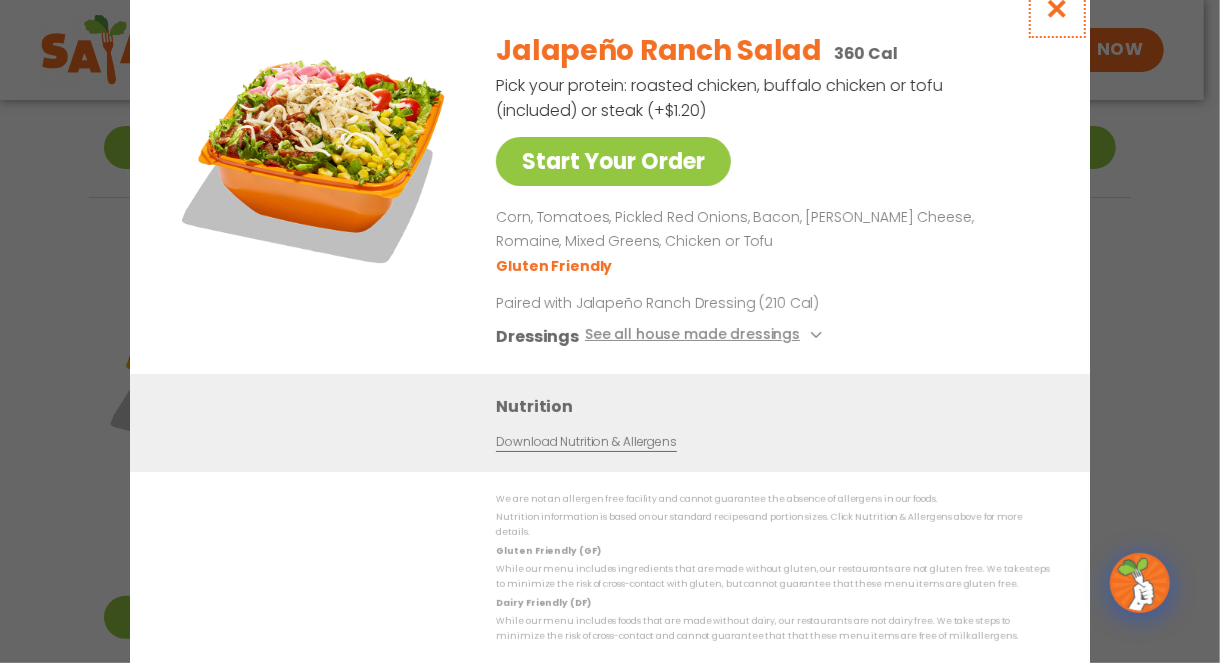 click at bounding box center [1057, 8] 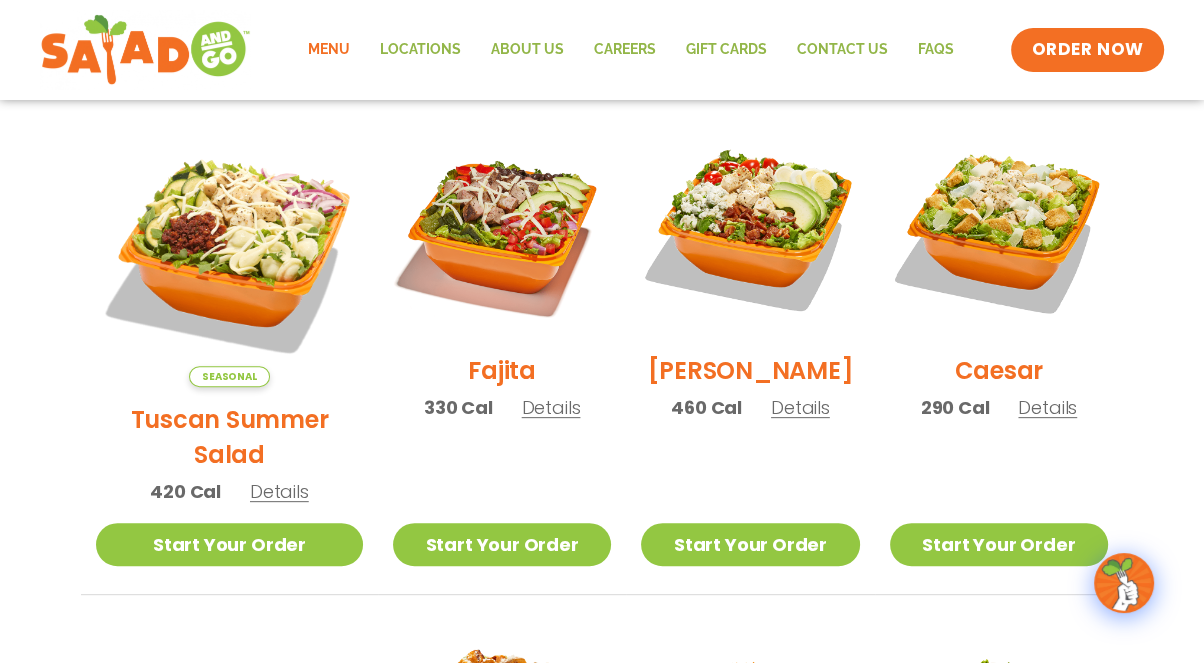 scroll, scrollTop: 531, scrollLeft: 0, axis: vertical 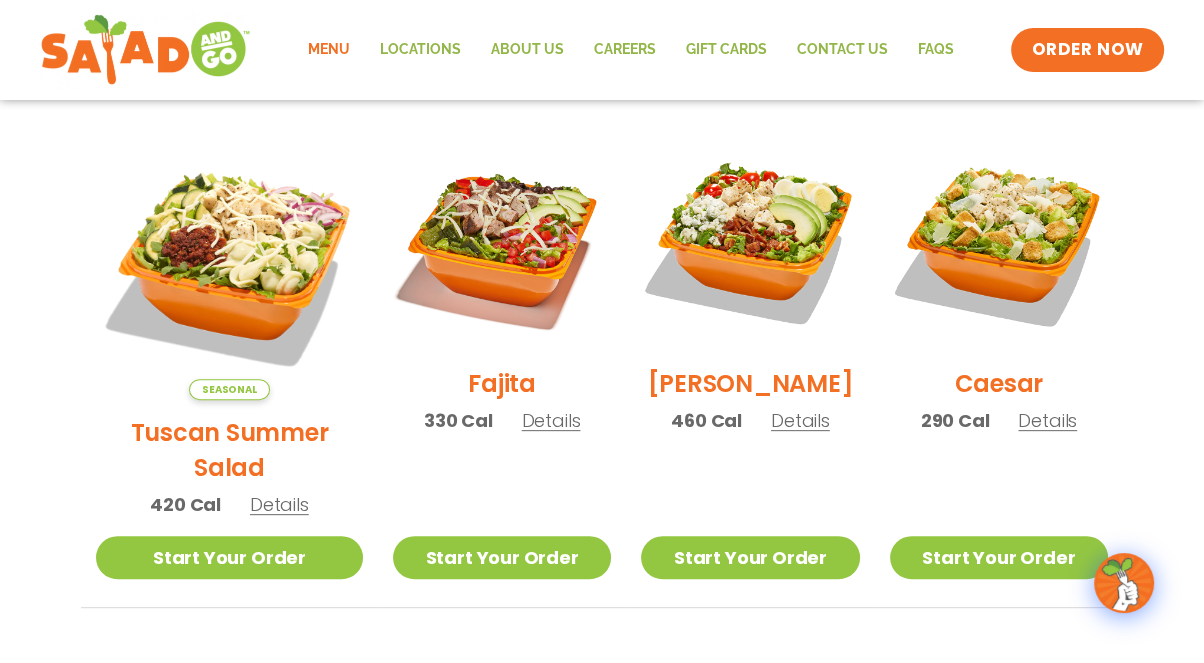 click on "Details" at bounding box center [279, 504] 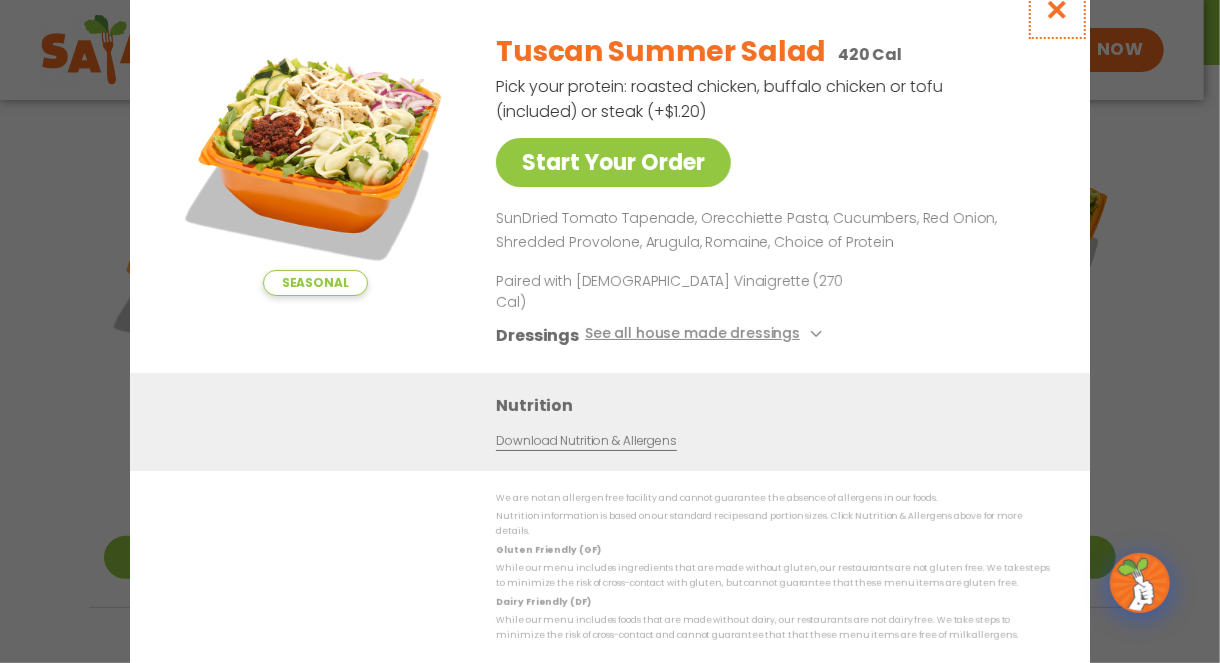 click at bounding box center (1057, 9) 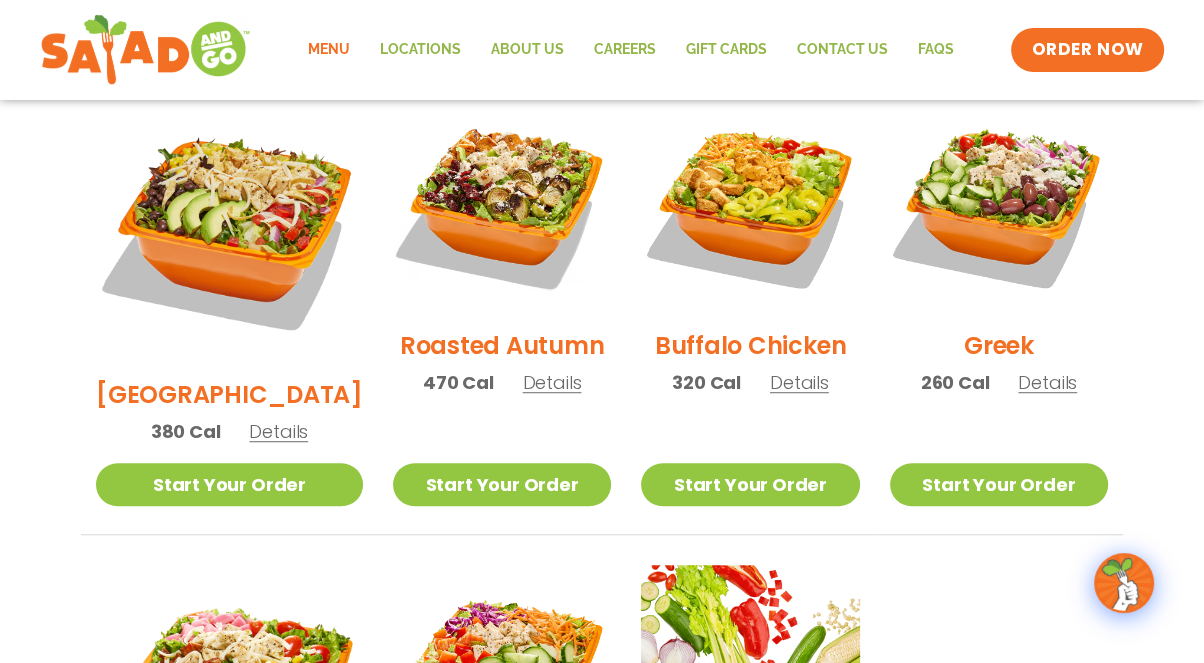 scroll, scrollTop: 1016, scrollLeft: 0, axis: vertical 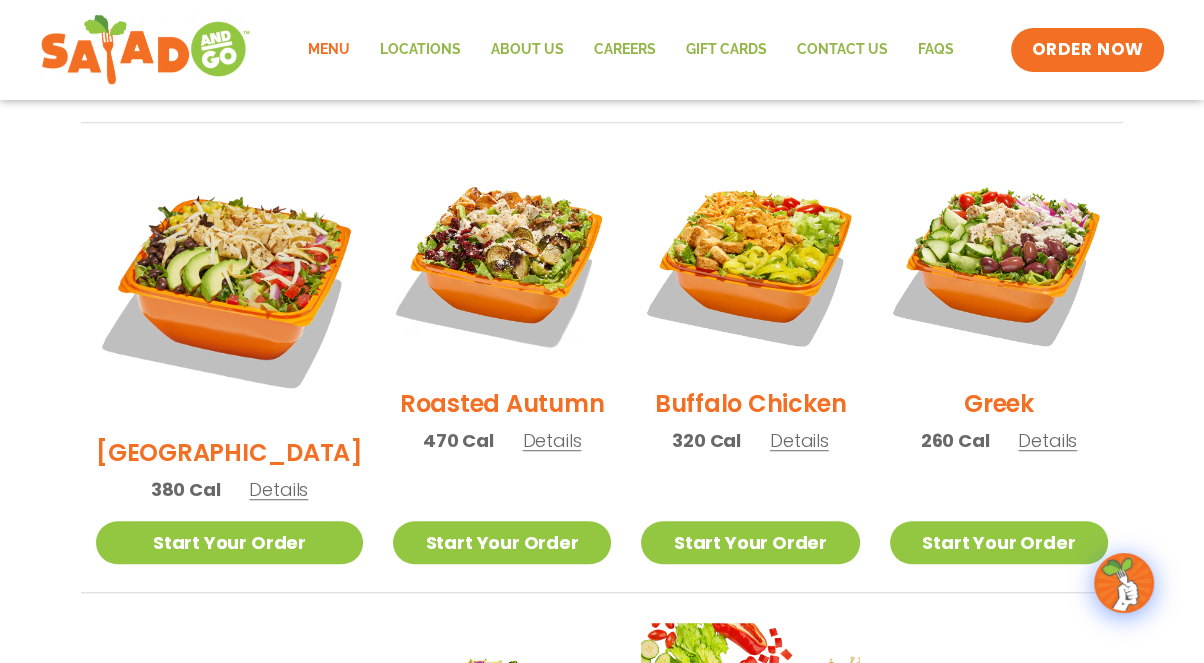 click on "Details" at bounding box center [552, 440] 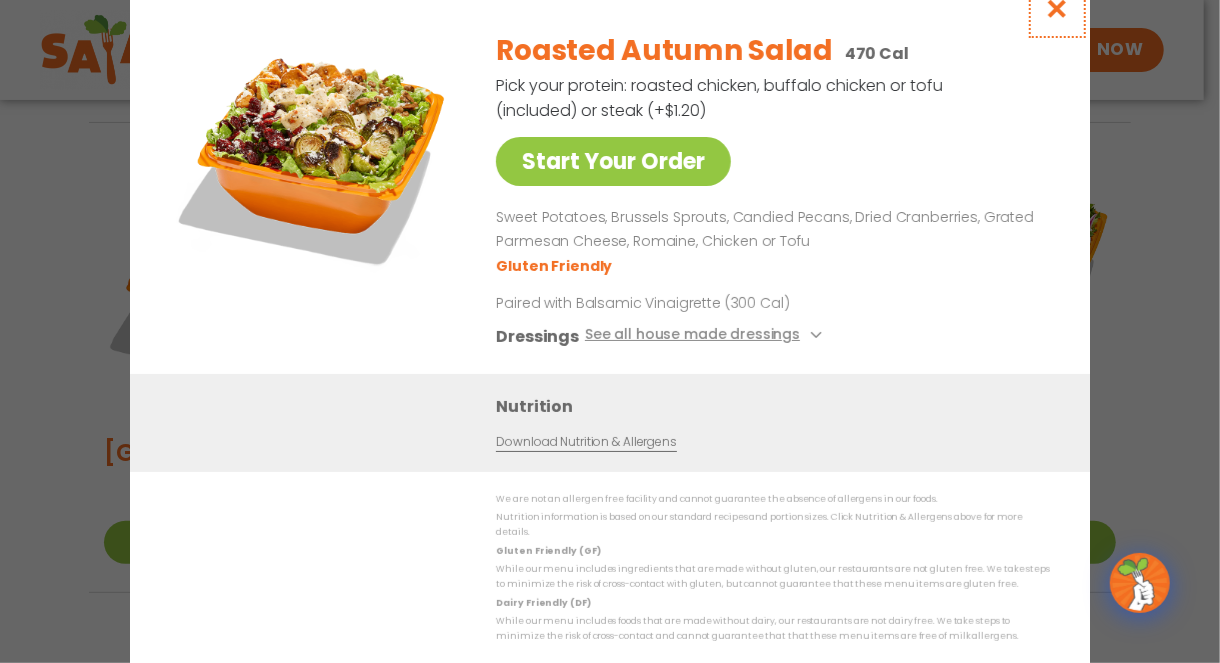 click at bounding box center (1057, 8) 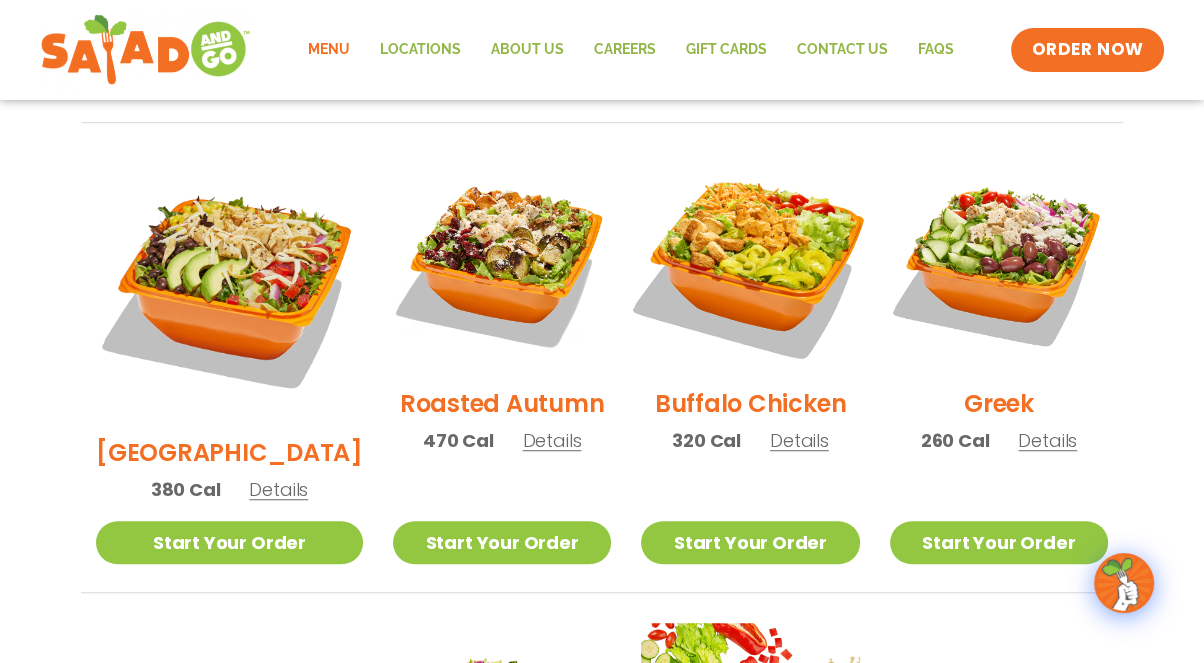 scroll, scrollTop: 1015, scrollLeft: 0, axis: vertical 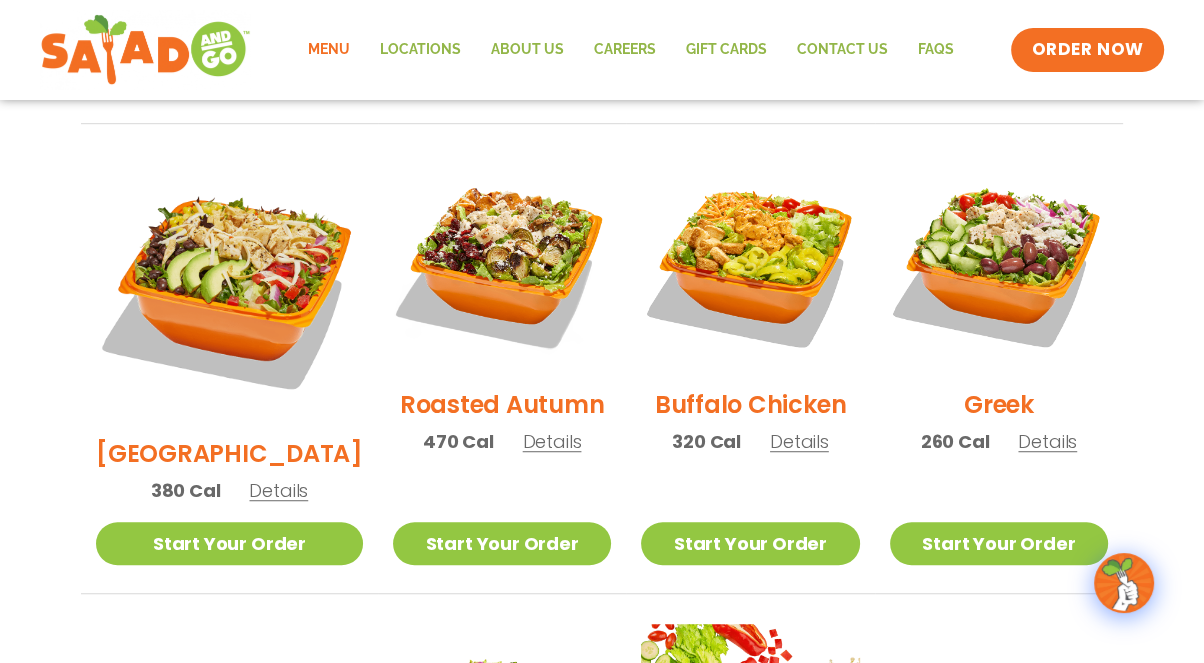 click on "Details" at bounding box center (799, 441) 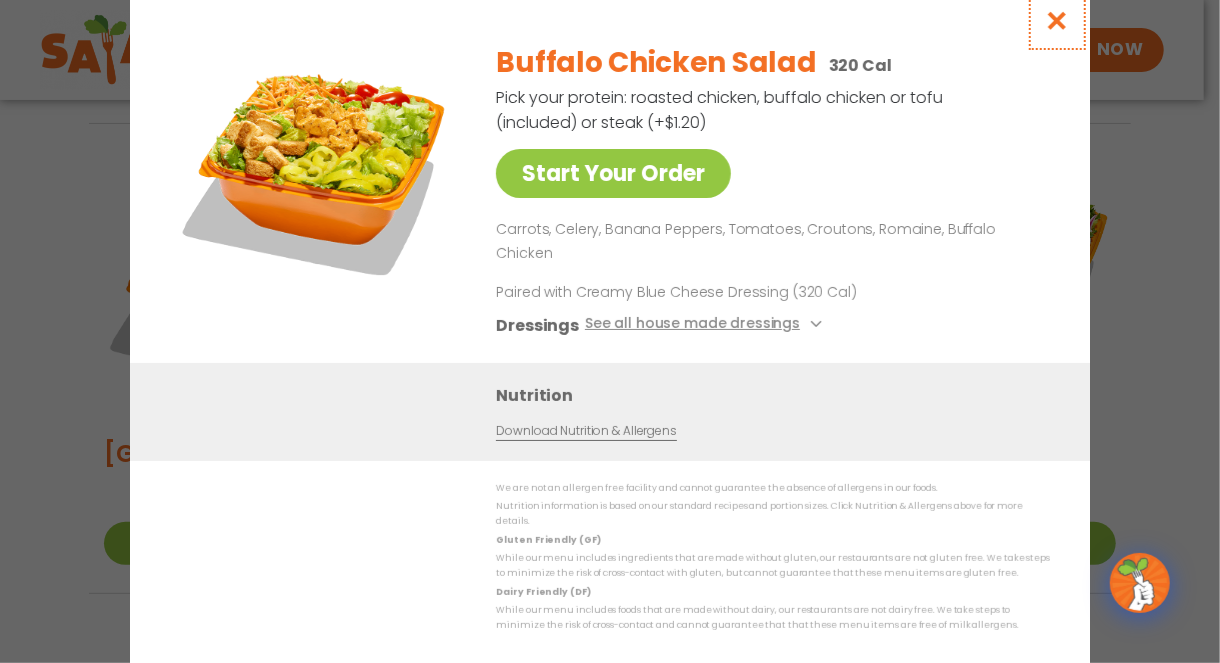 click at bounding box center [1057, 20] 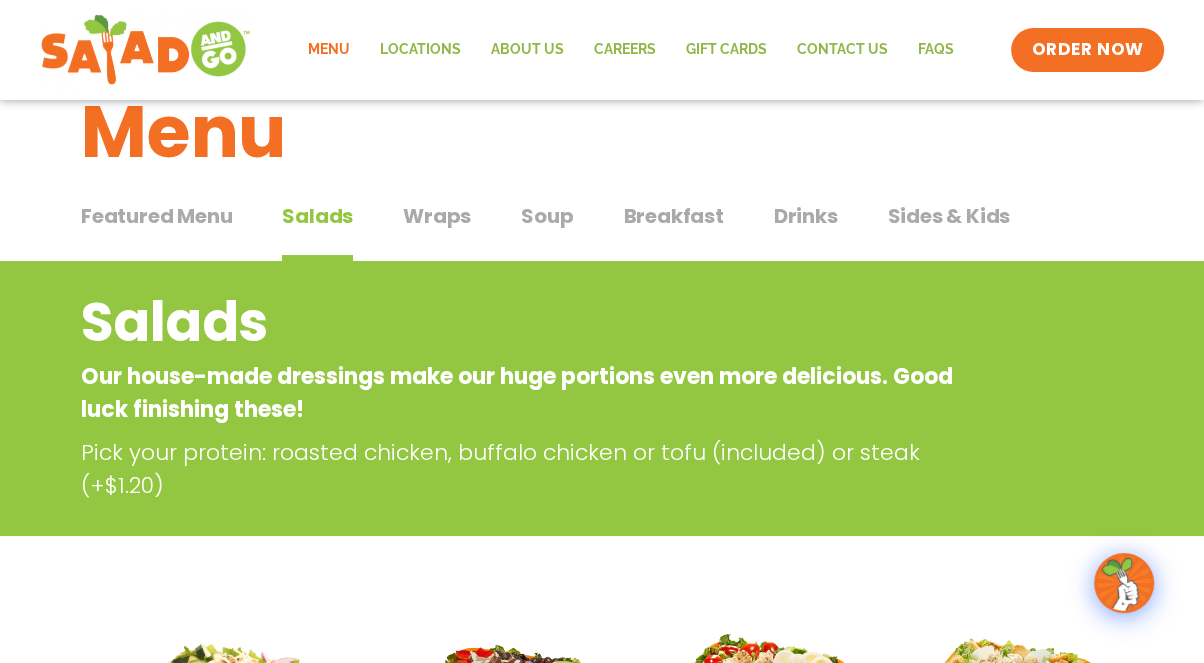 scroll, scrollTop: 56, scrollLeft: 0, axis: vertical 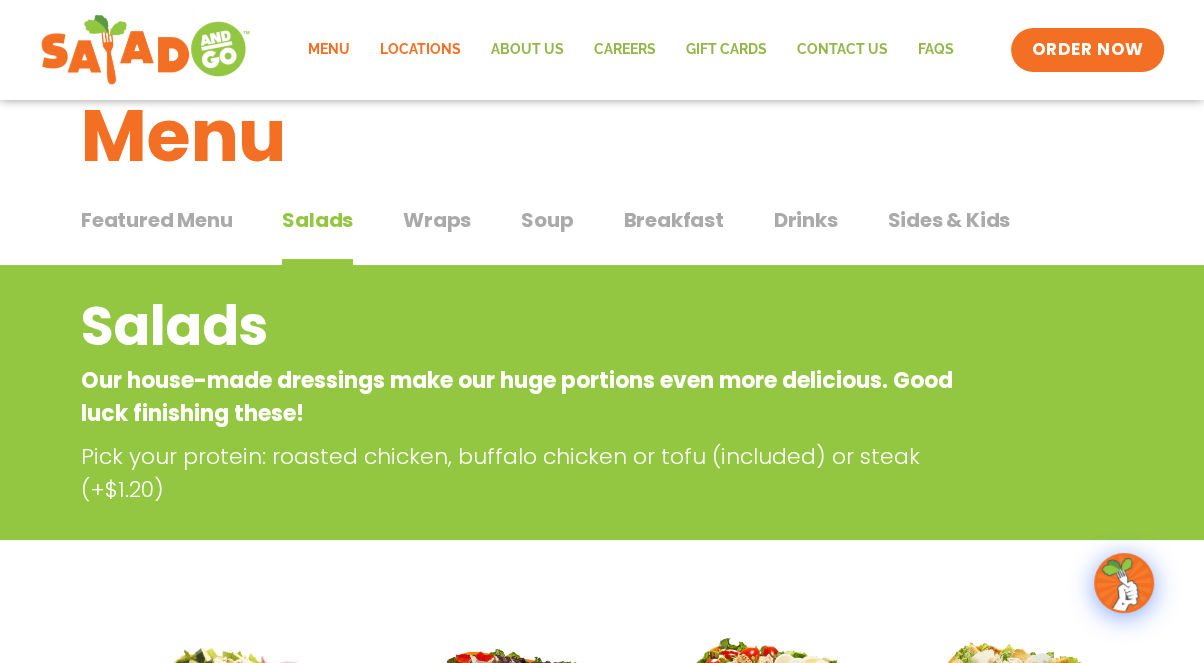 click on "Locations" 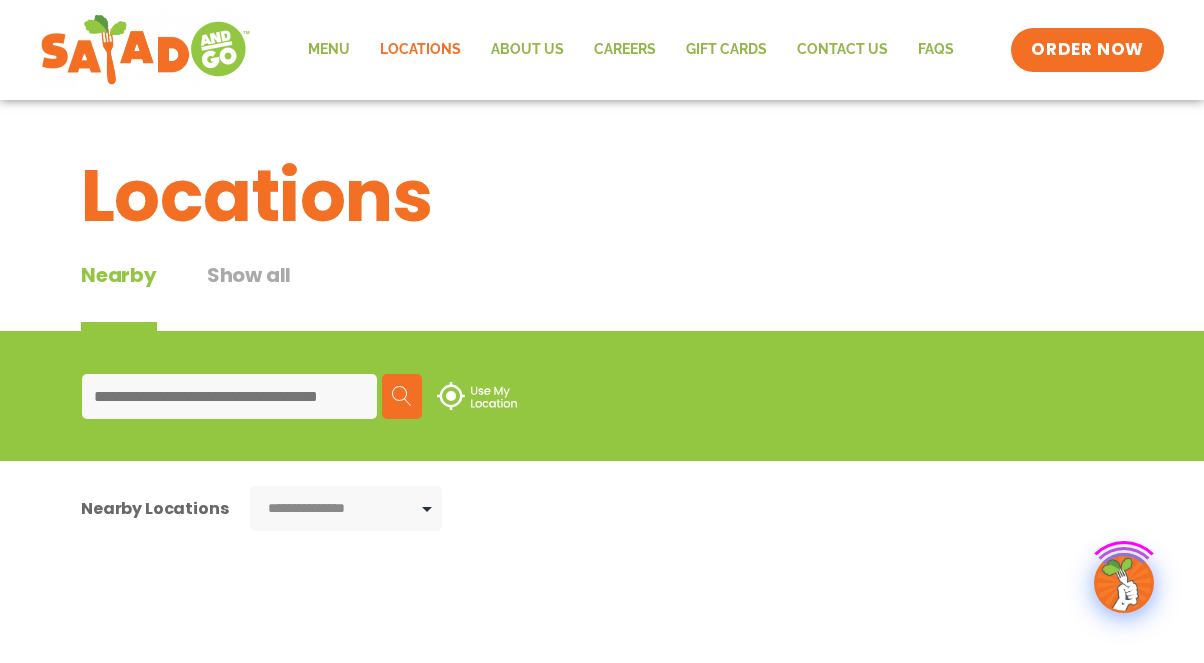 scroll, scrollTop: 0, scrollLeft: 0, axis: both 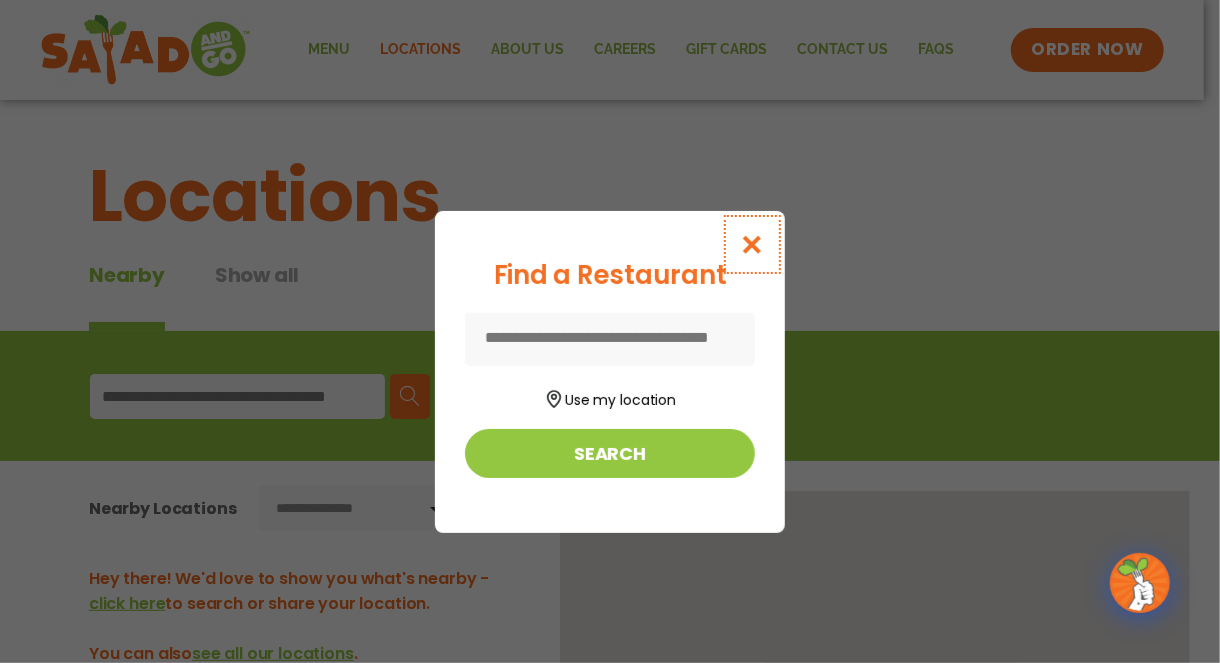 click at bounding box center [752, 244] 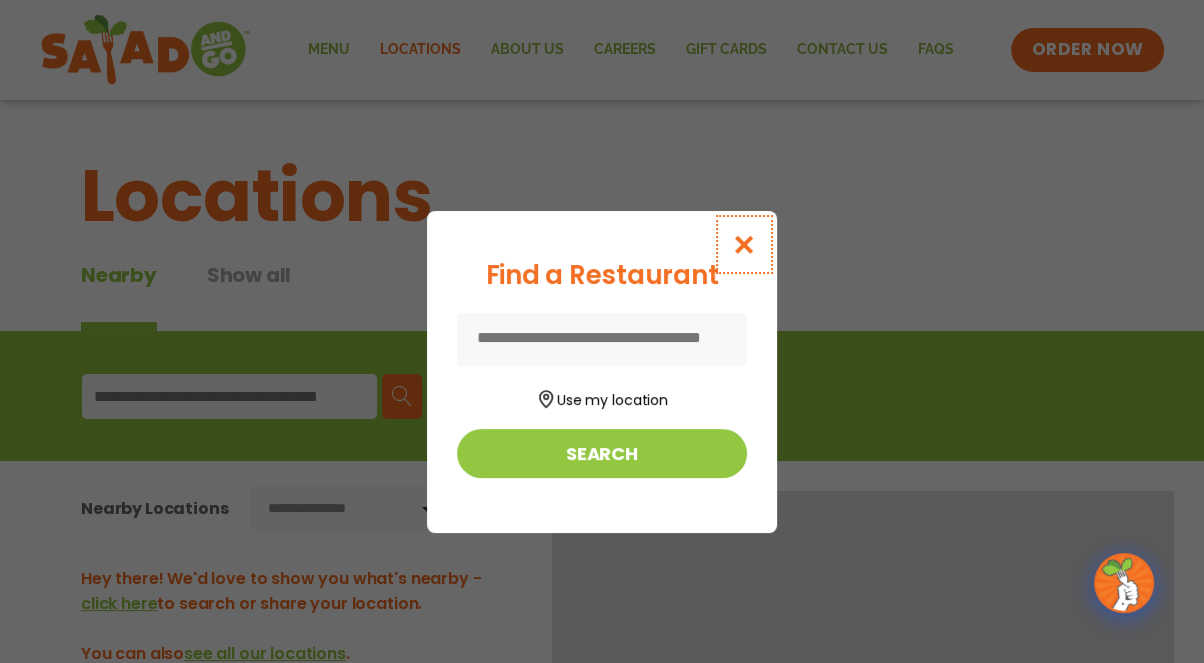 scroll, scrollTop: 0, scrollLeft: 0, axis: both 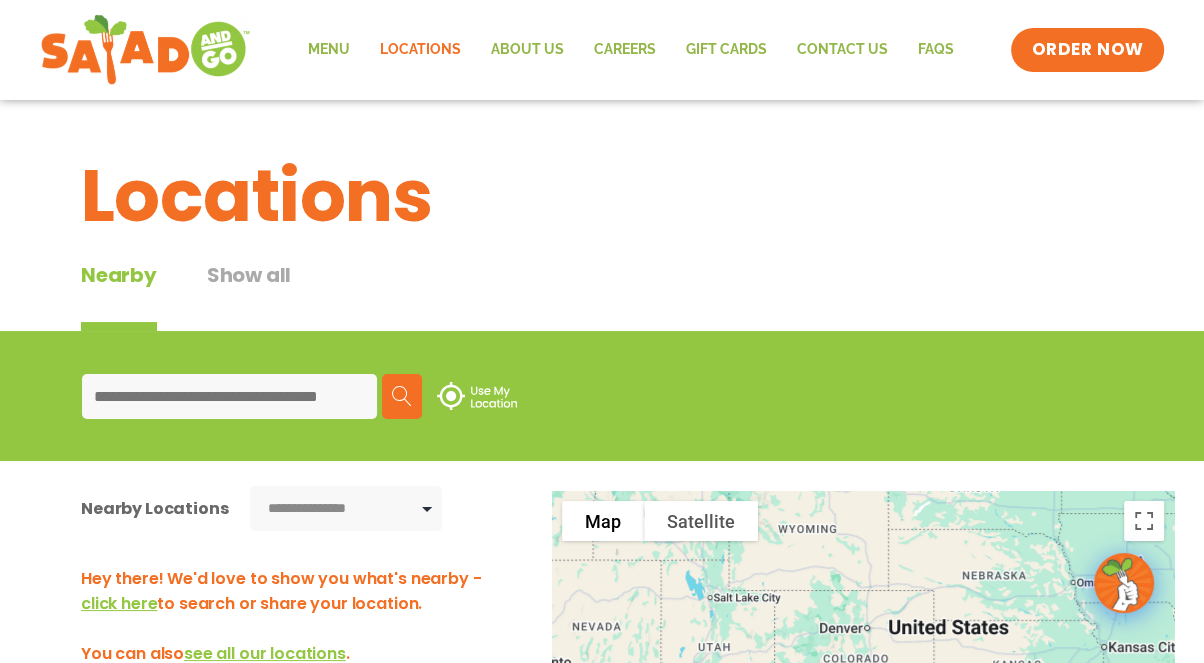 click at bounding box center [229, 396] 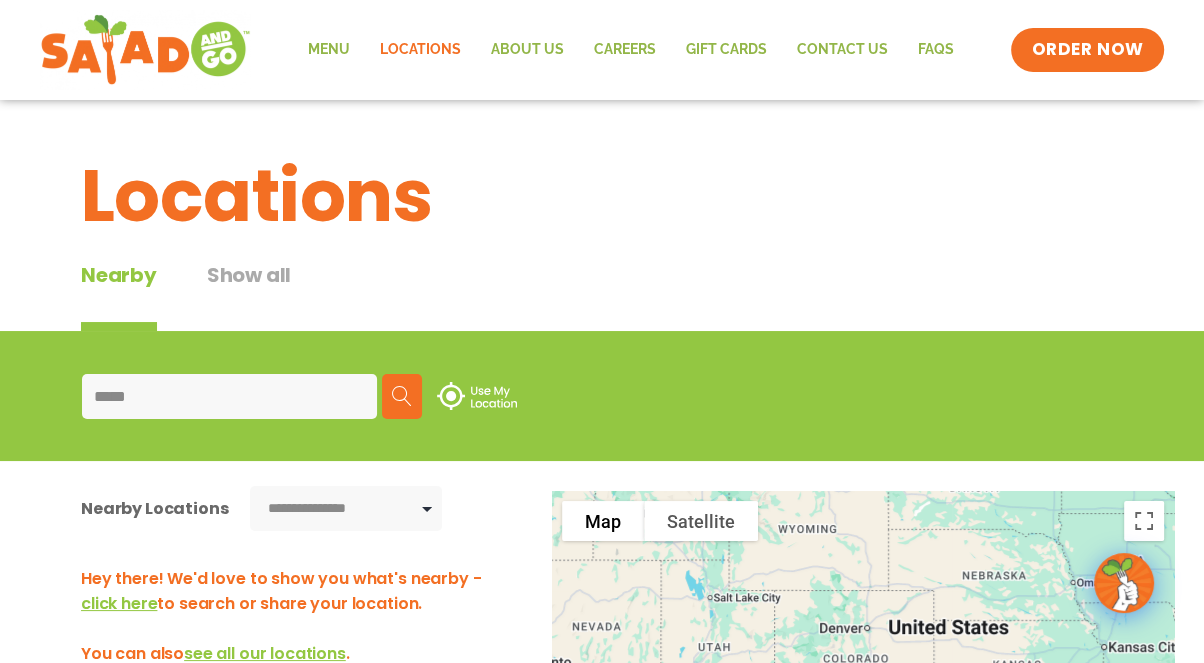 click at bounding box center [402, 396] 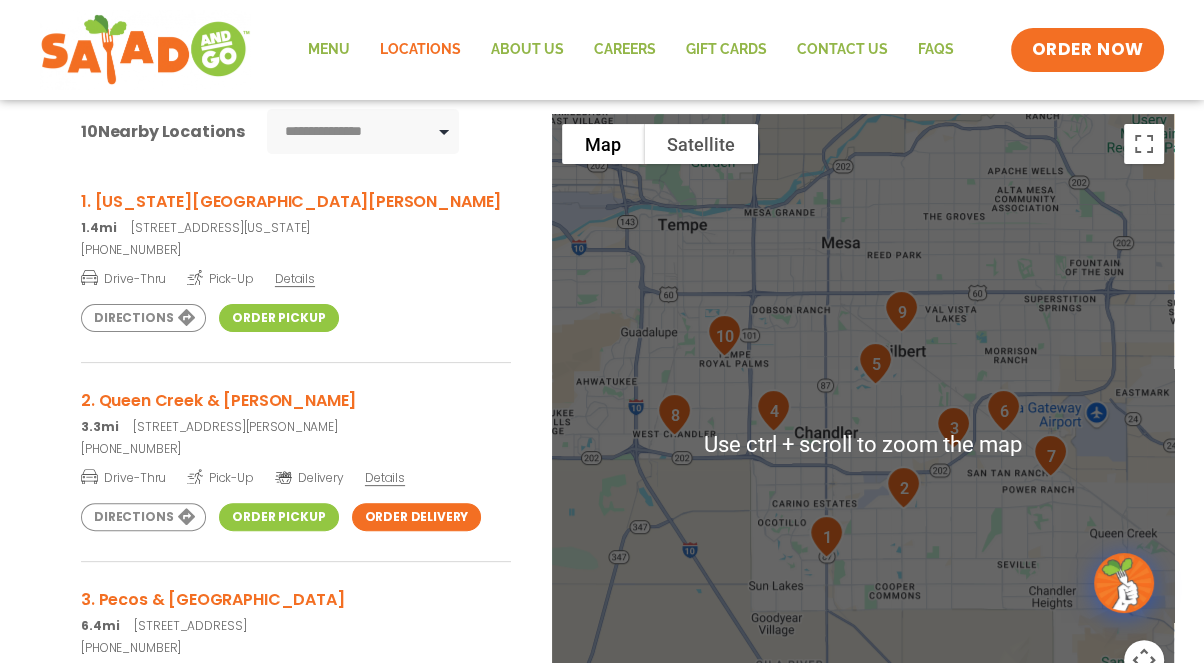 scroll, scrollTop: 383, scrollLeft: 0, axis: vertical 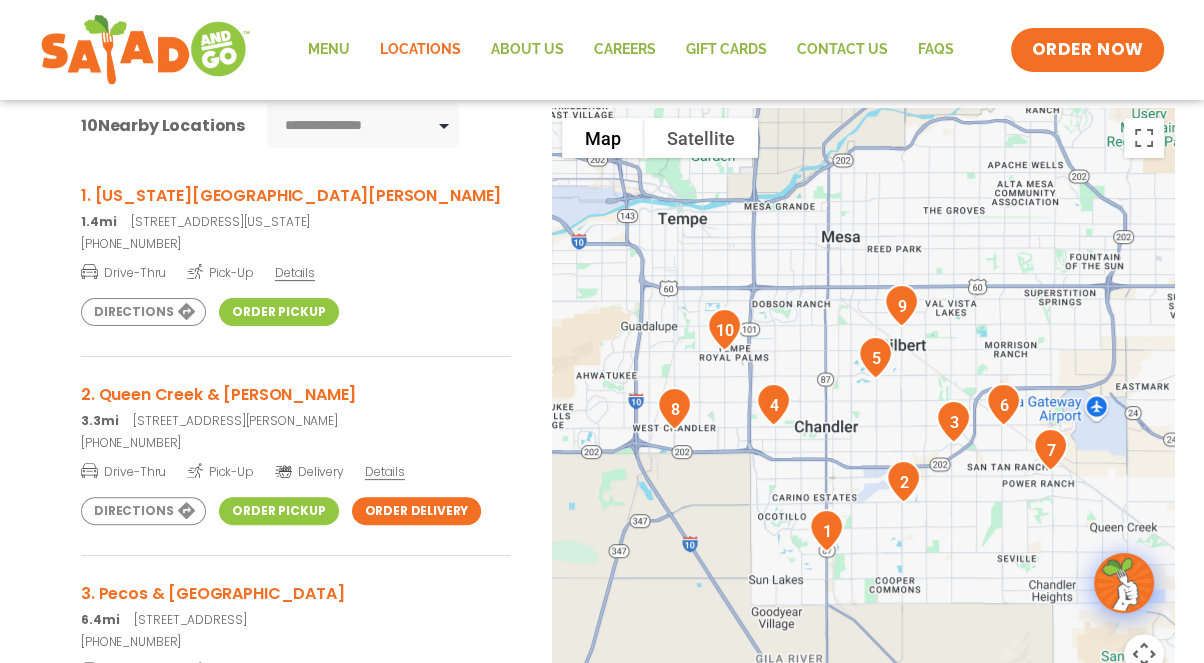 click on "Details" at bounding box center [295, 272] 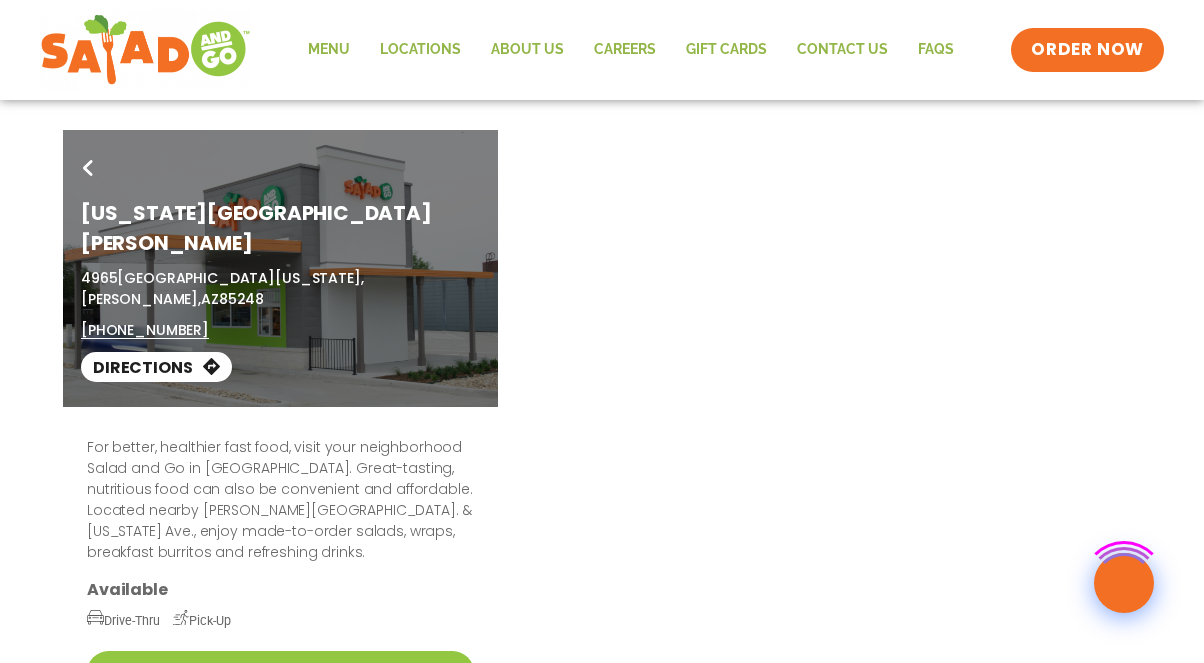 scroll, scrollTop: 0, scrollLeft: 0, axis: both 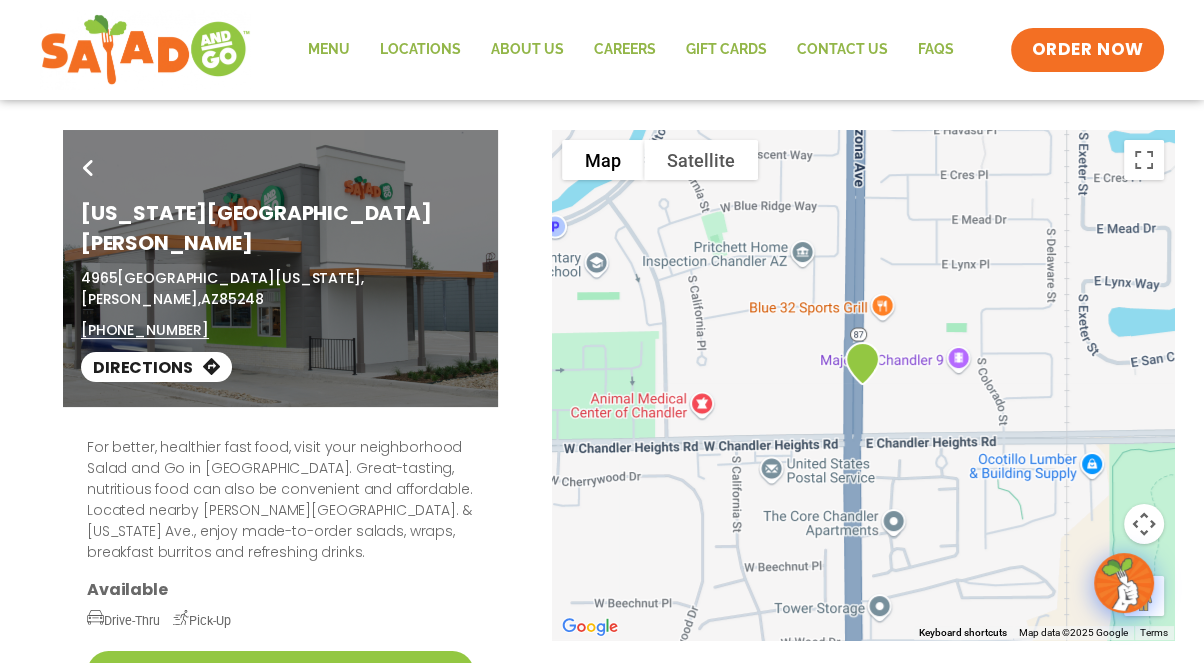 click on "Go Back    [US_STATE][GEOGRAPHIC_DATA][PERSON_NAME] [STREET_ADDRESS][US_STATE]    (480) 908-0046   Directions  For better, healthier fast food, visit your neighborhood Salad and Go in [GEOGRAPHIC_DATA]. Great-tasting, nutritious food can also be convenient and affordable. Located nearby [PERSON_NAME][GEOGRAPHIC_DATA]. & [US_STATE] Ave., enjoy made-to-order salads, wraps, breakfast burritos and refreshing drinks. Available                          Drive-Thru                                   Pick-Up     Order Pickup  Hours   [DATE]  6:30 am-9pm   [DATE]  6:30 am-9pm   [DATE]  6:30 am-9pm   [DATE]  6:30 am-9pm   [DATE]  6:30 am-9pm   [DATE]  7am-9pm   [DATE]  7am-9pm Breakfast served weekdays until 10:30am, weekends until 11am. To navigate the map with touch gestures double-tap and hold your finger on the map, then drag the map. ← Move left → Move right ↑ Move up ↓ Move down + Zoom in - Zoom out Home Jump left by 75% End Jump right by 75% Page Up Jump up by 75% Page Down Jump down by 75% Map" at bounding box center (602, 567) 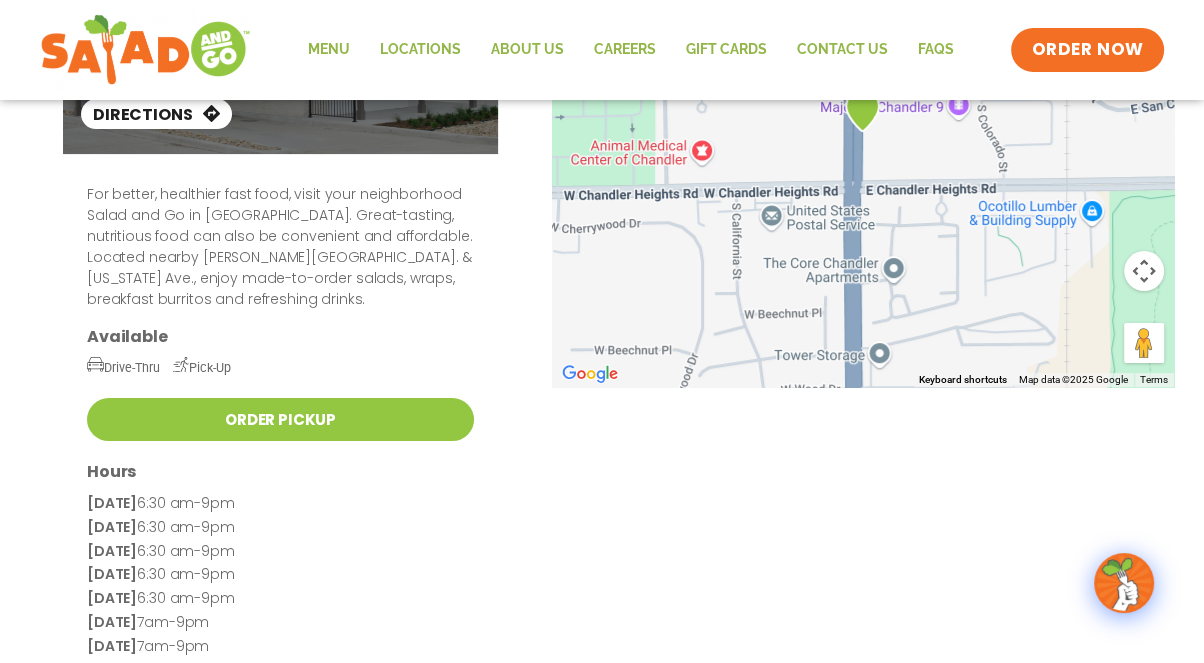 scroll, scrollTop: 285, scrollLeft: 0, axis: vertical 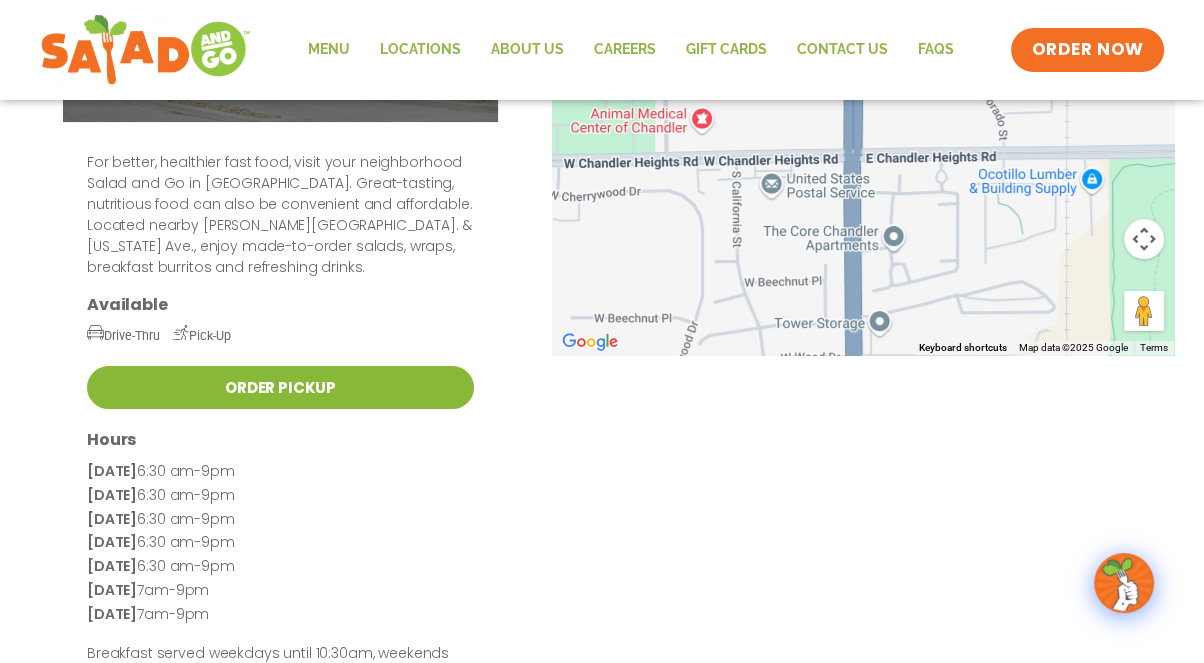 click on "Order Pickup" at bounding box center (280, 387) 